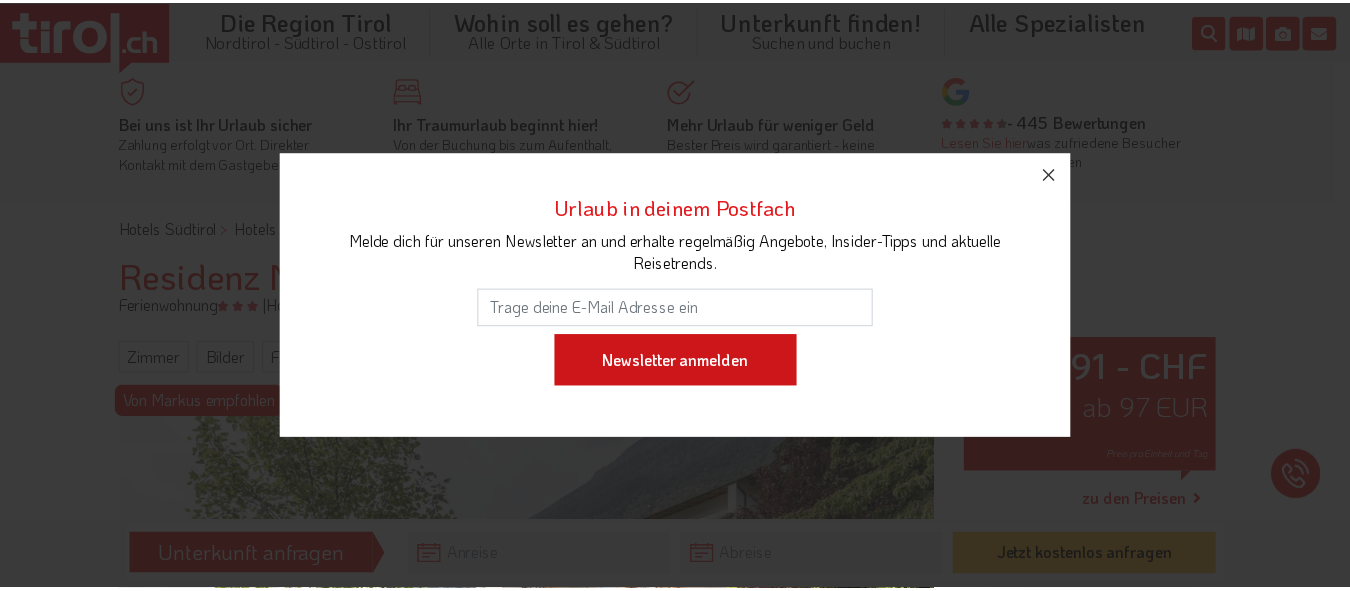scroll, scrollTop: 0, scrollLeft: 0, axis: both 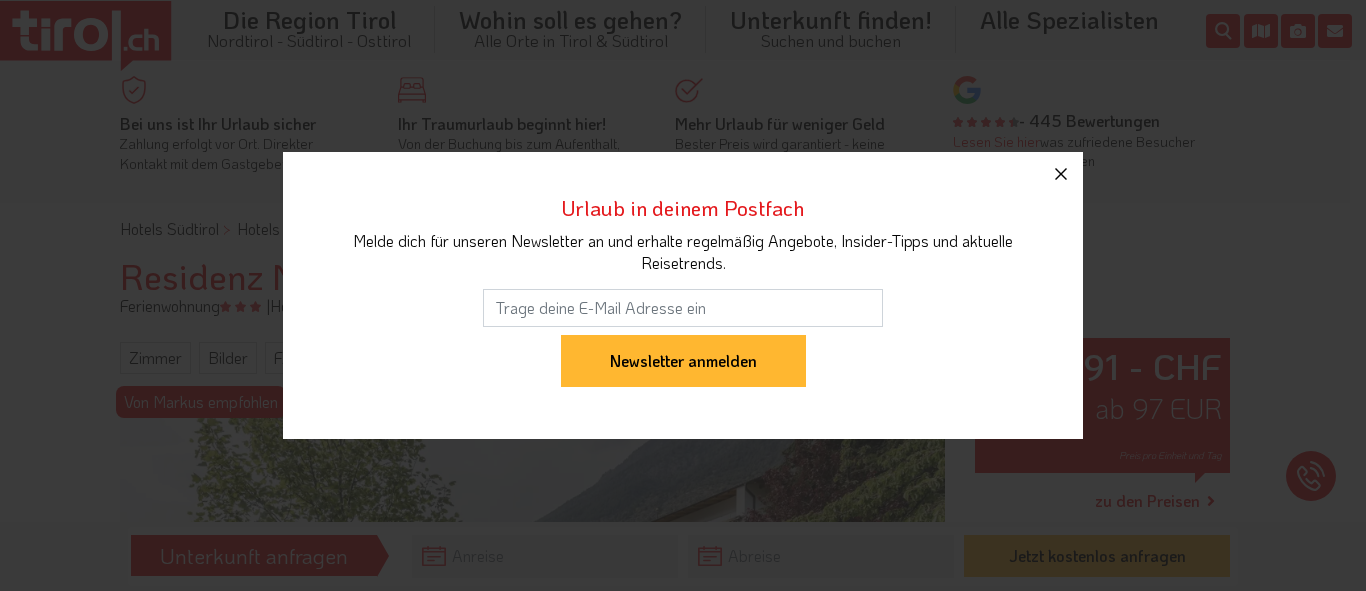 click 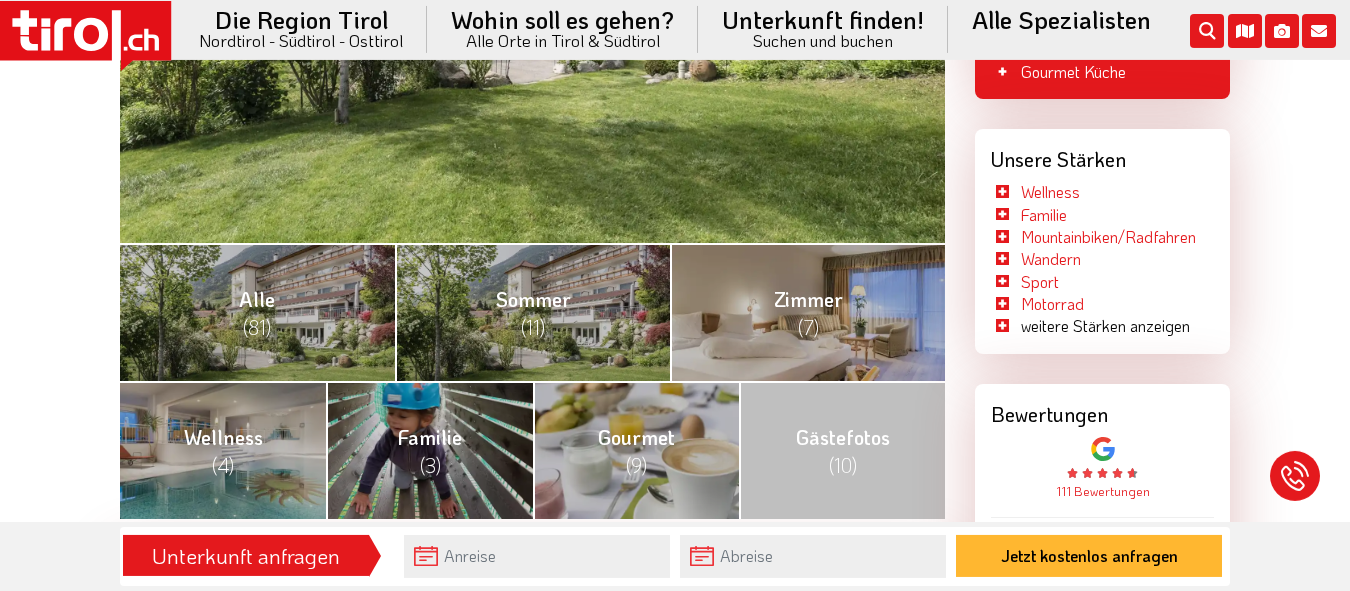 scroll, scrollTop: 714, scrollLeft: 0, axis: vertical 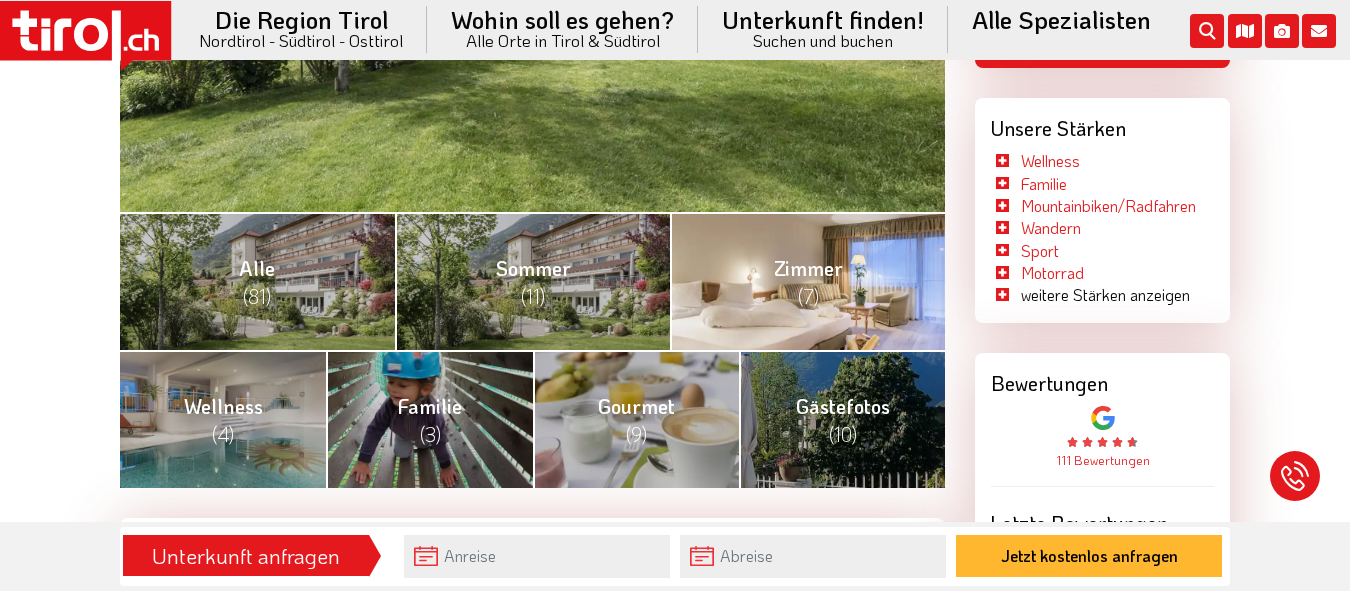 click on "Zimmer   (7)" at bounding box center (808, 282) 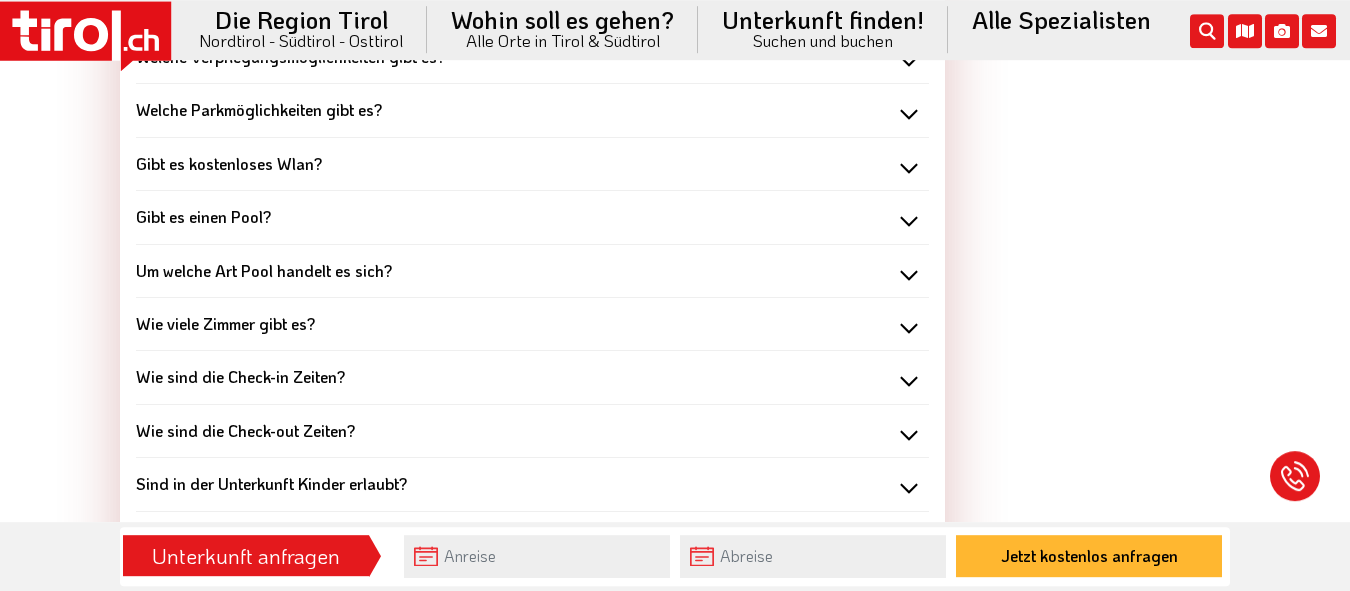 scroll, scrollTop: 3060, scrollLeft: 0, axis: vertical 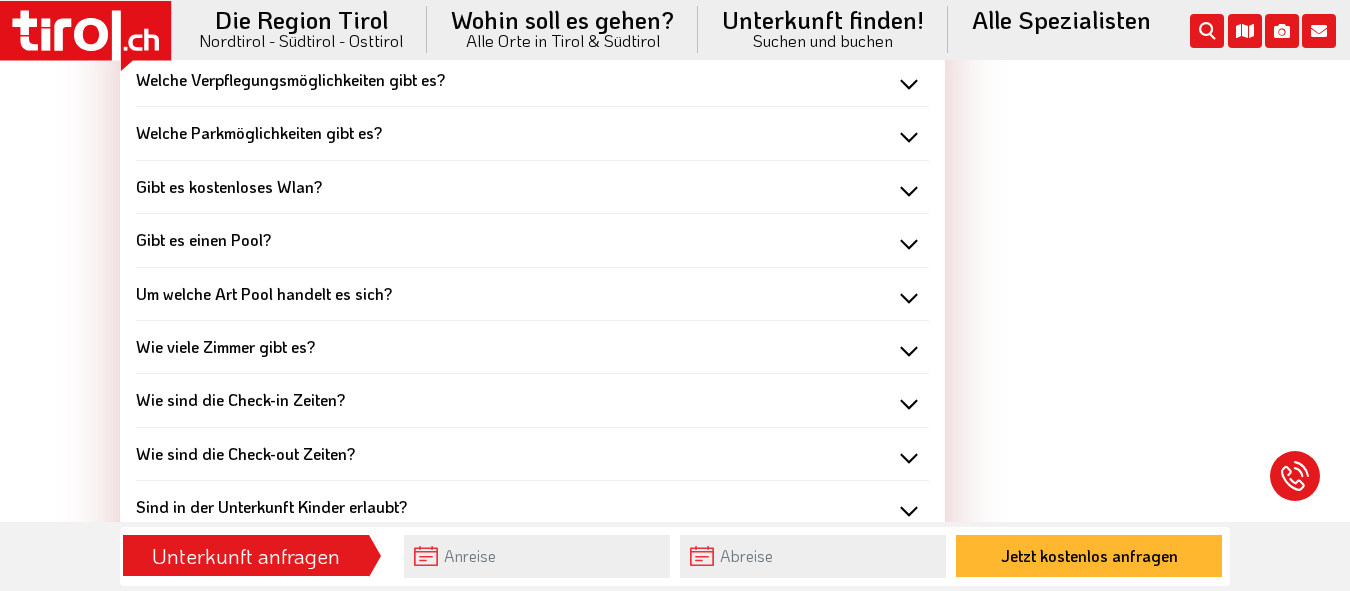 click on "Welche Verpflegungsmöglichkeiten gibt es?" at bounding box center (532, 80) 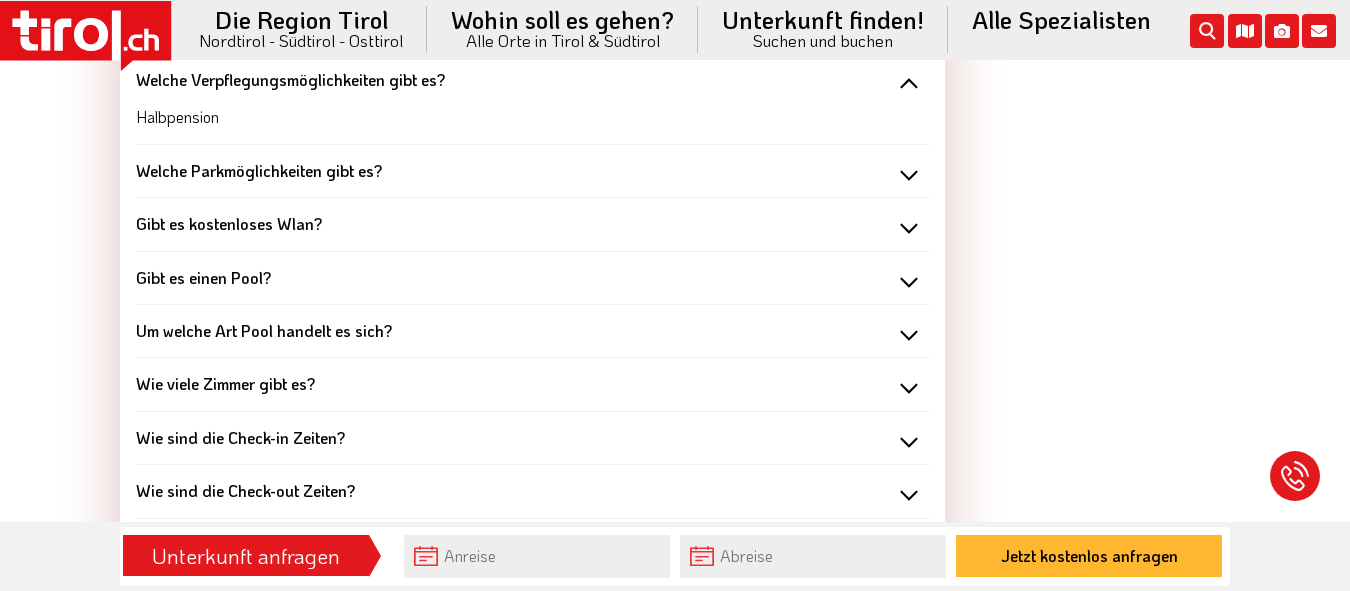 click on "Welche Parkmöglichkeiten gibt es?" at bounding box center [532, 171] 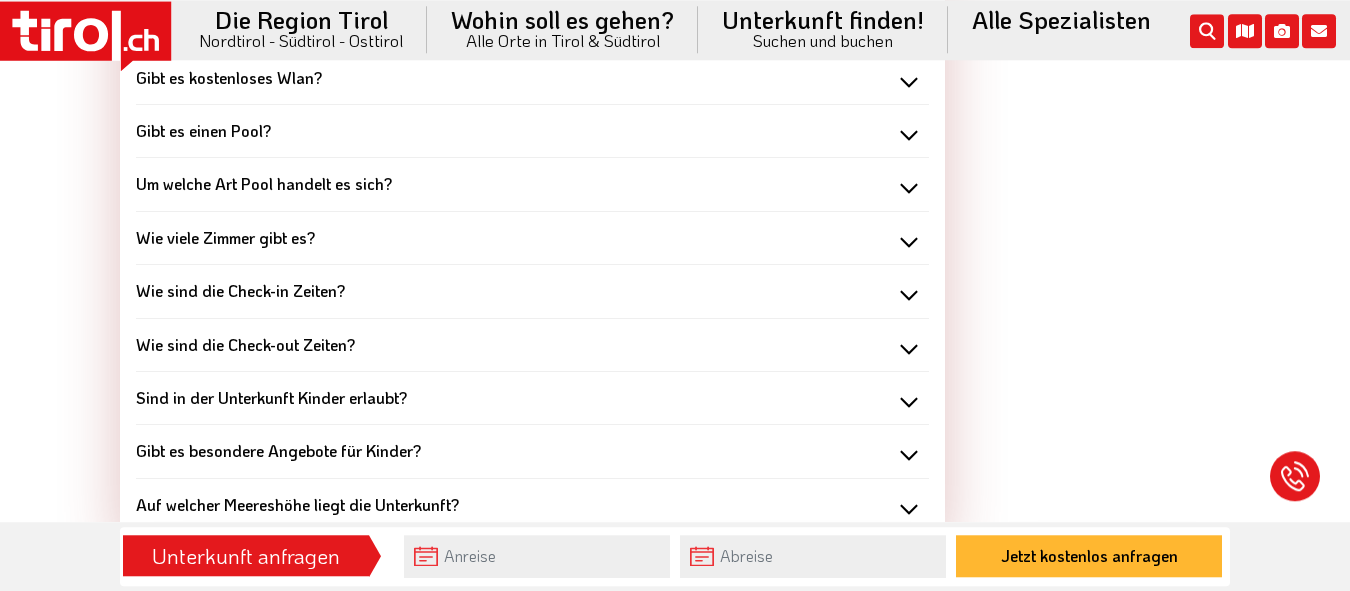 scroll, scrollTop: 3264, scrollLeft: 0, axis: vertical 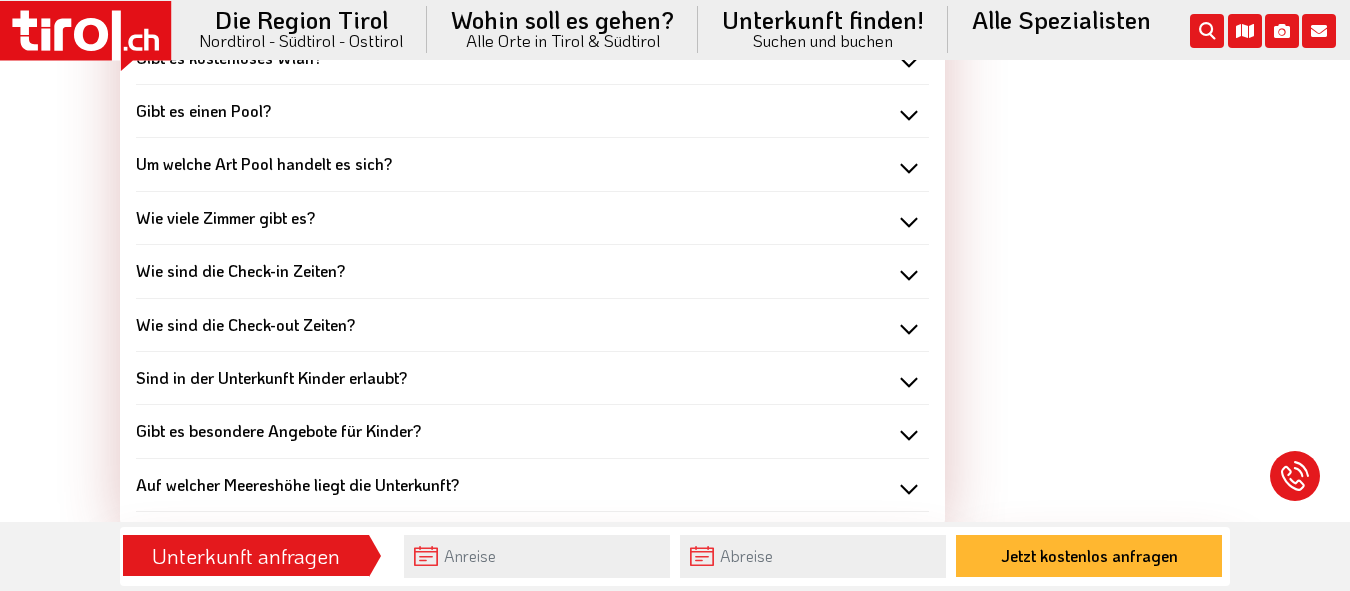 click on "Wie viele Zimmer gibt es?" at bounding box center (532, 218) 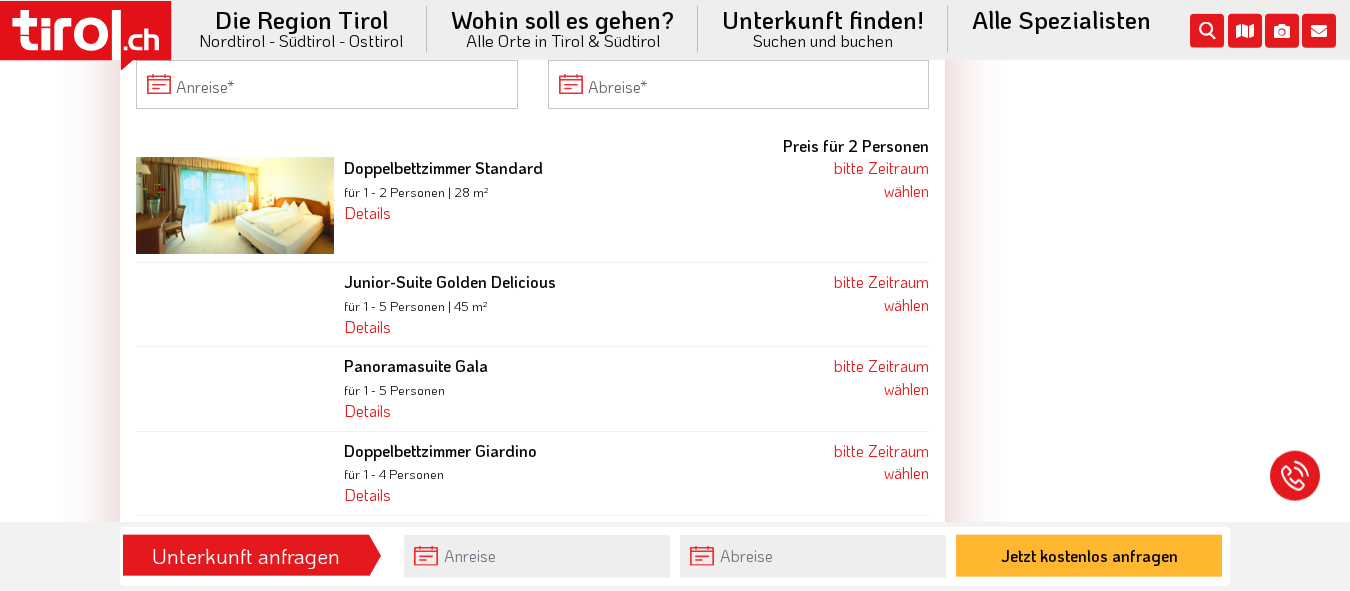 scroll, scrollTop: 2346, scrollLeft: 0, axis: vertical 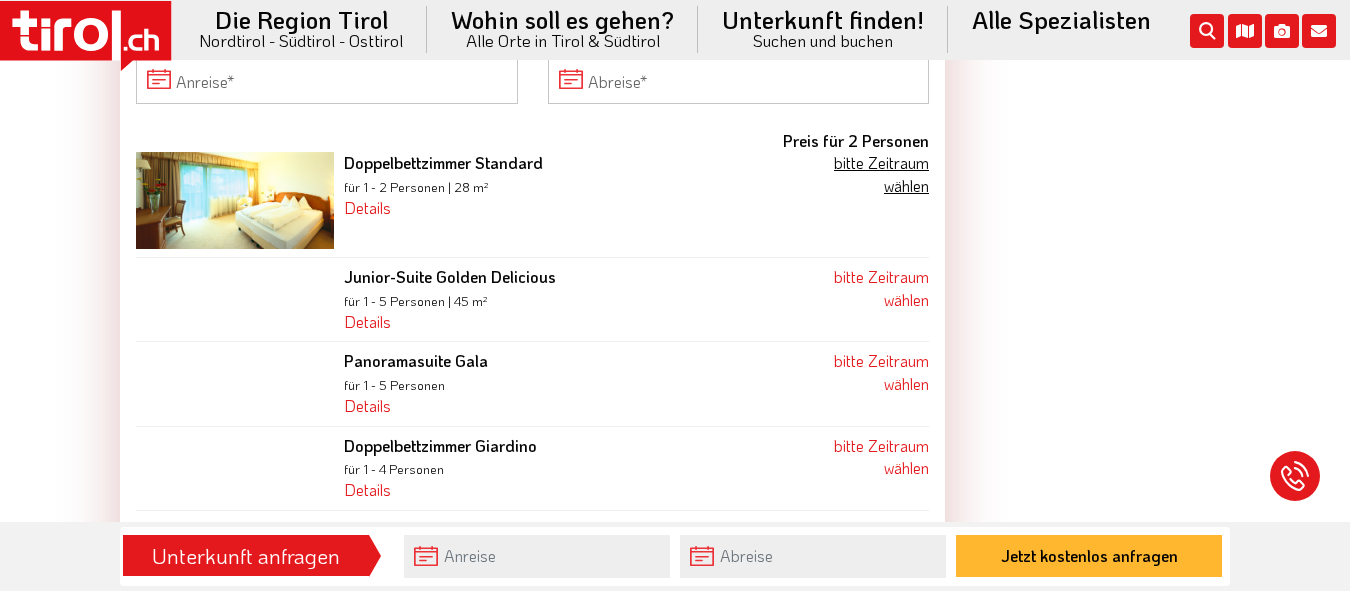 click on "bitte Zeitraum wählen" at bounding box center [881, 173] 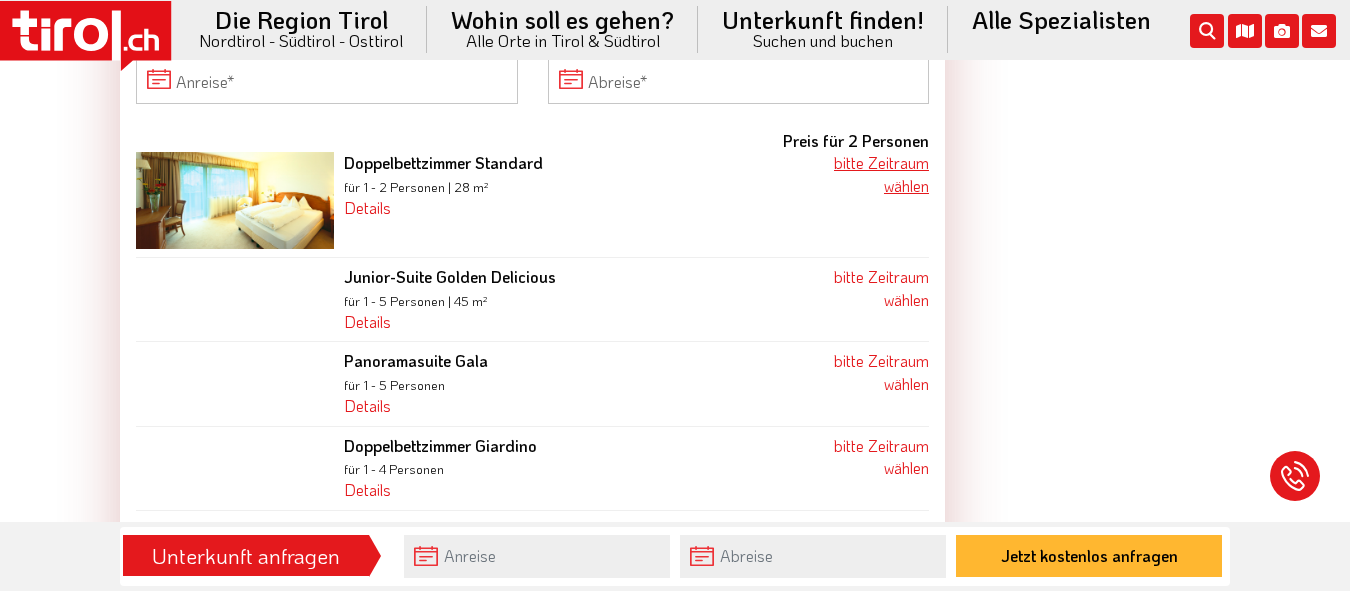 scroll, scrollTop: 2333, scrollLeft: 0, axis: vertical 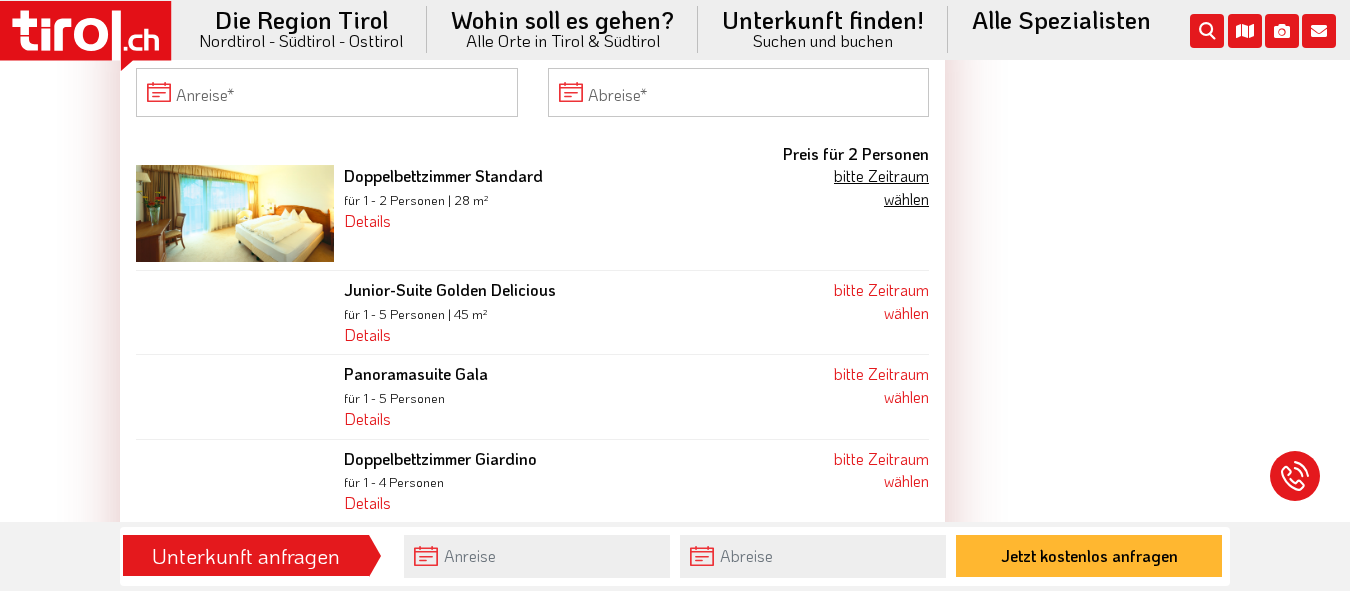 click on "bitte Zeitraum wählen" at bounding box center [881, 186] 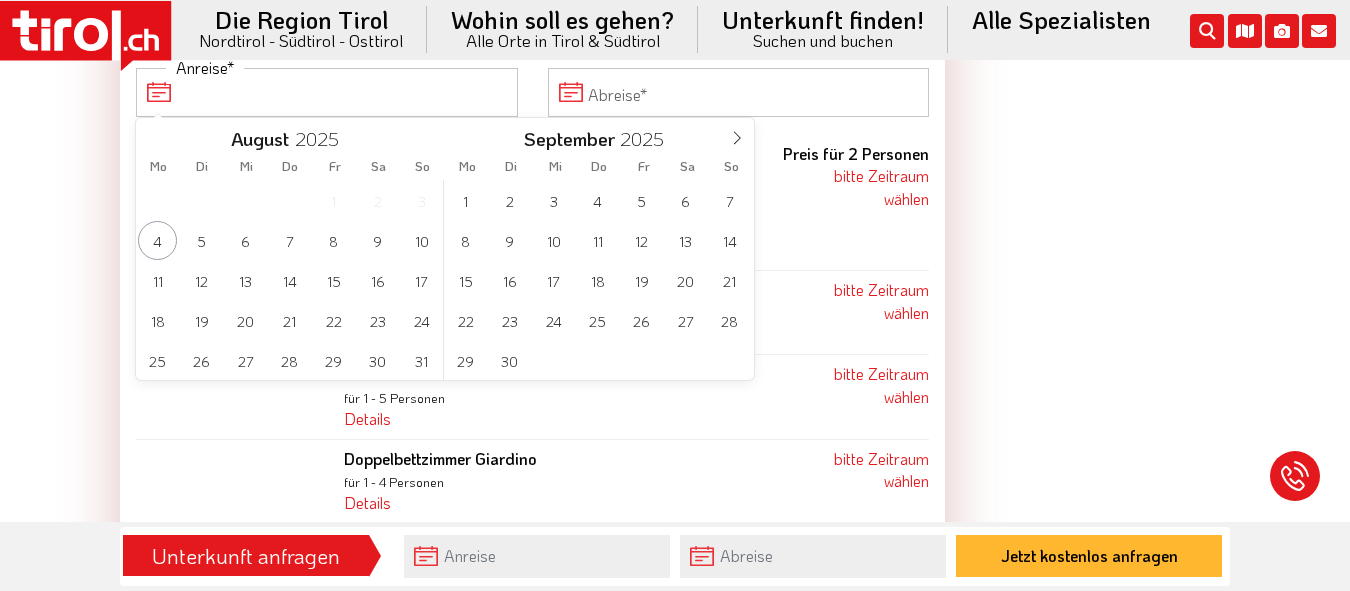 click on "Anreise" at bounding box center (327, 92) 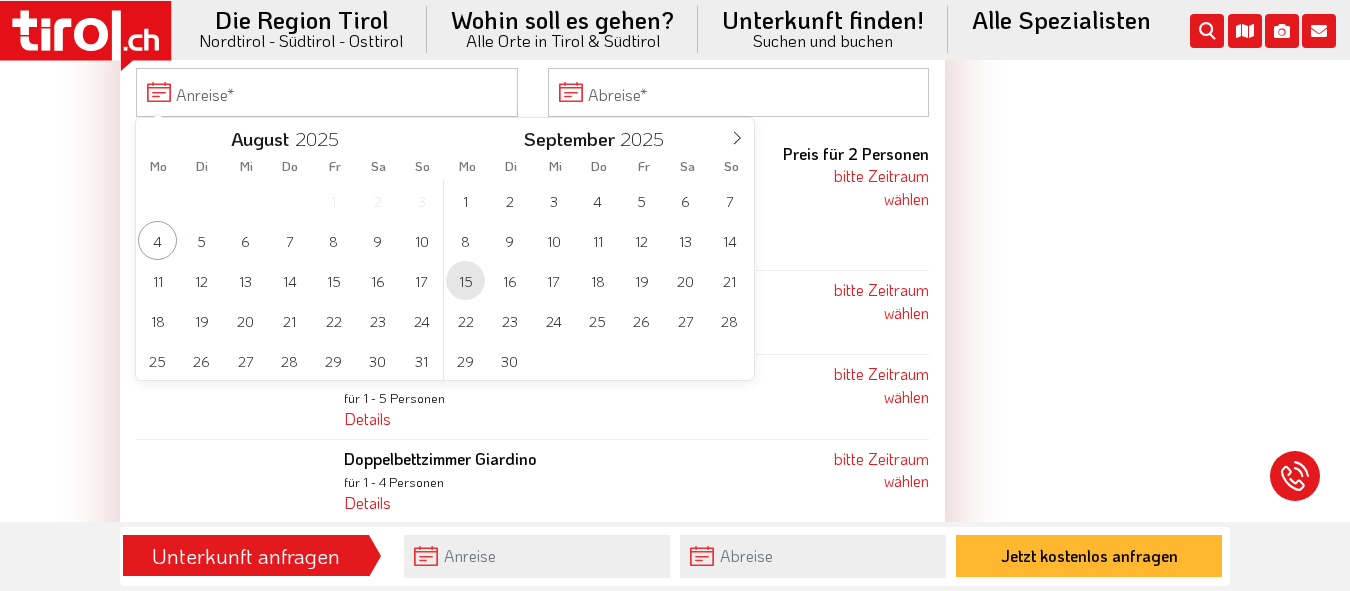 click on "15" at bounding box center (465, 280) 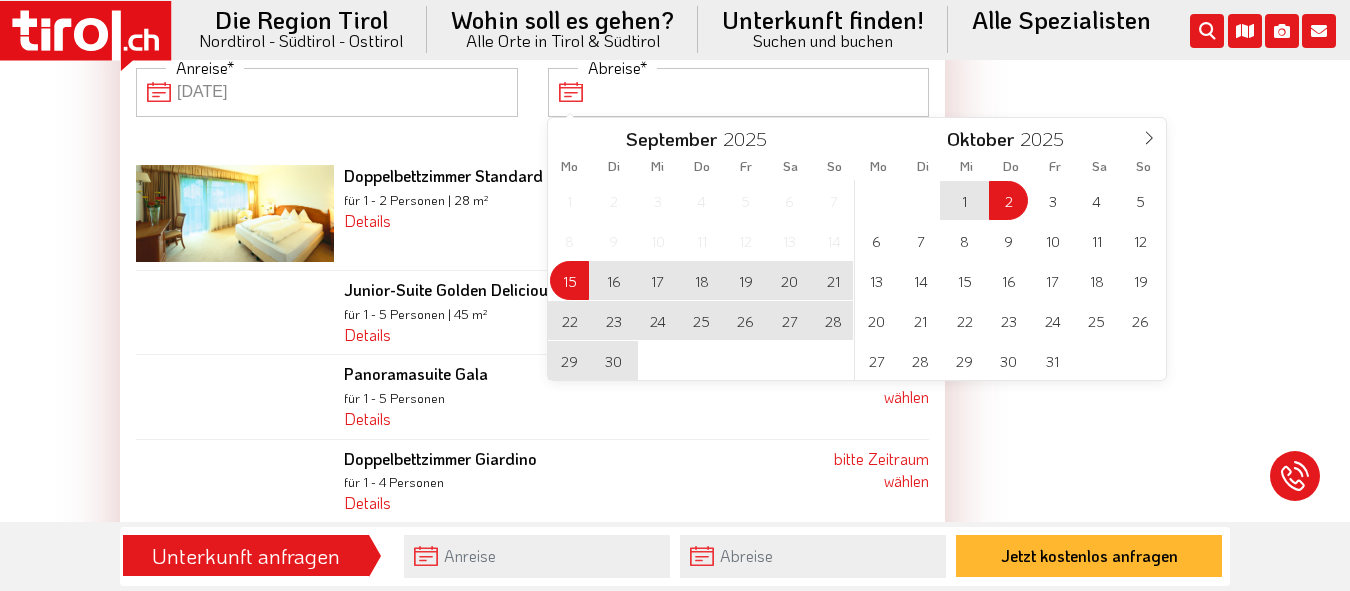 click on "Abreise" at bounding box center [739, 92] 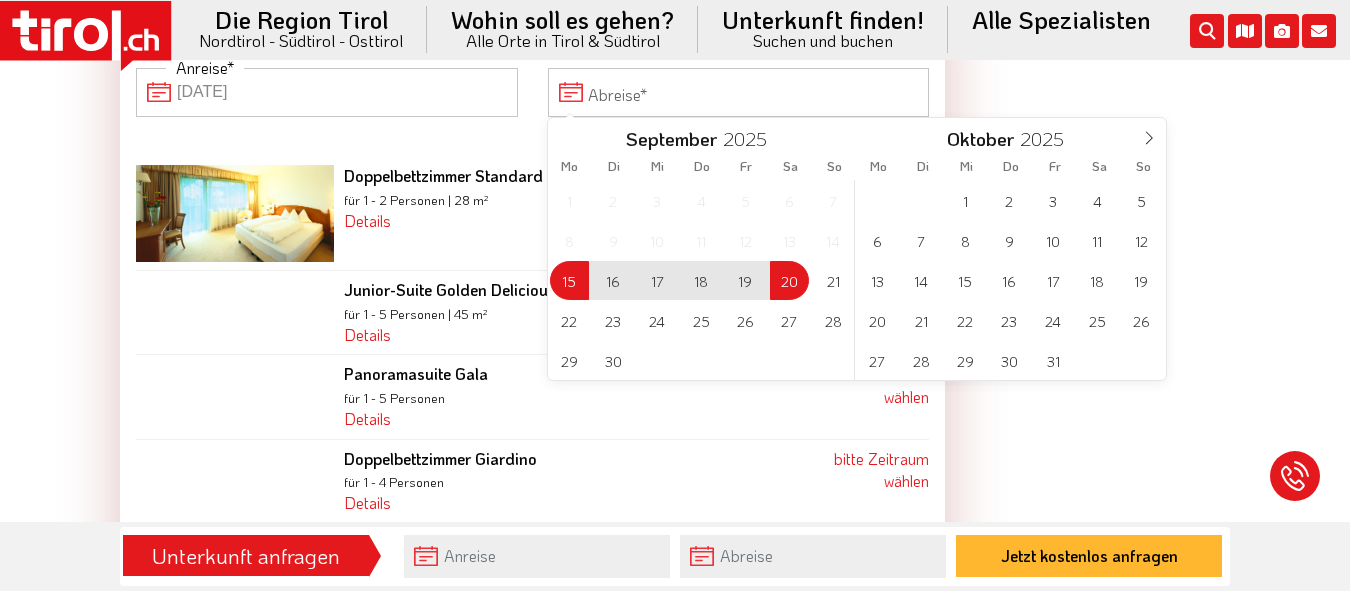 click on "20" at bounding box center [789, 280] 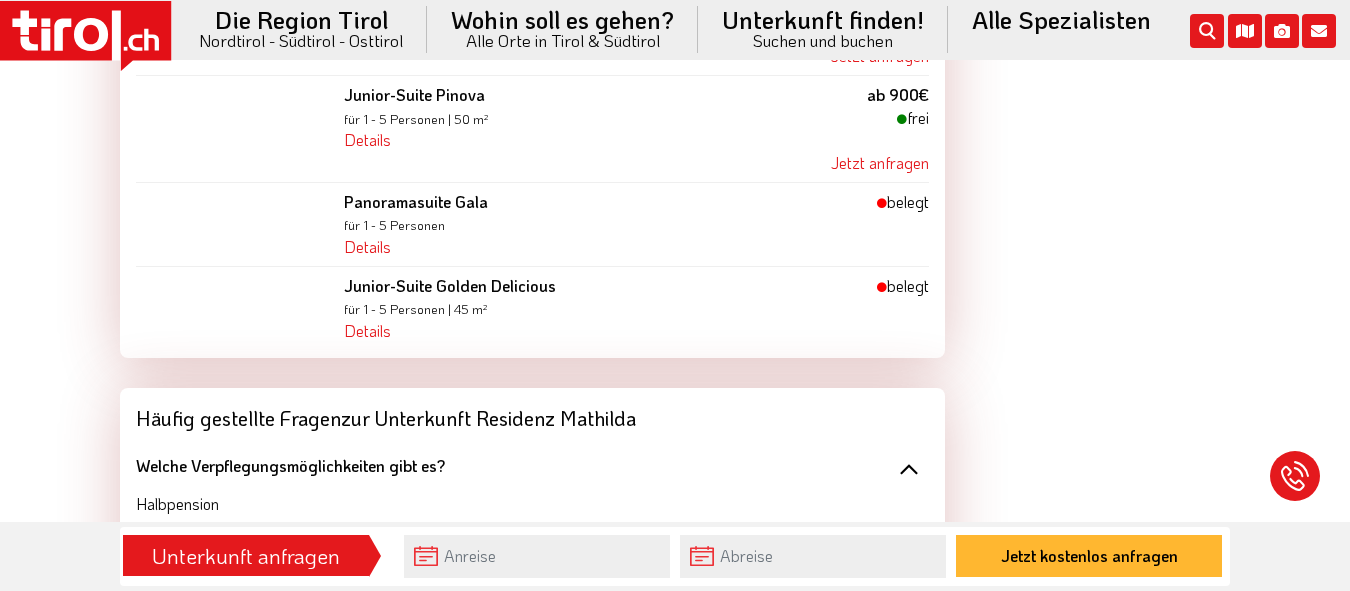 scroll, scrollTop: 2843, scrollLeft: 0, axis: vertical 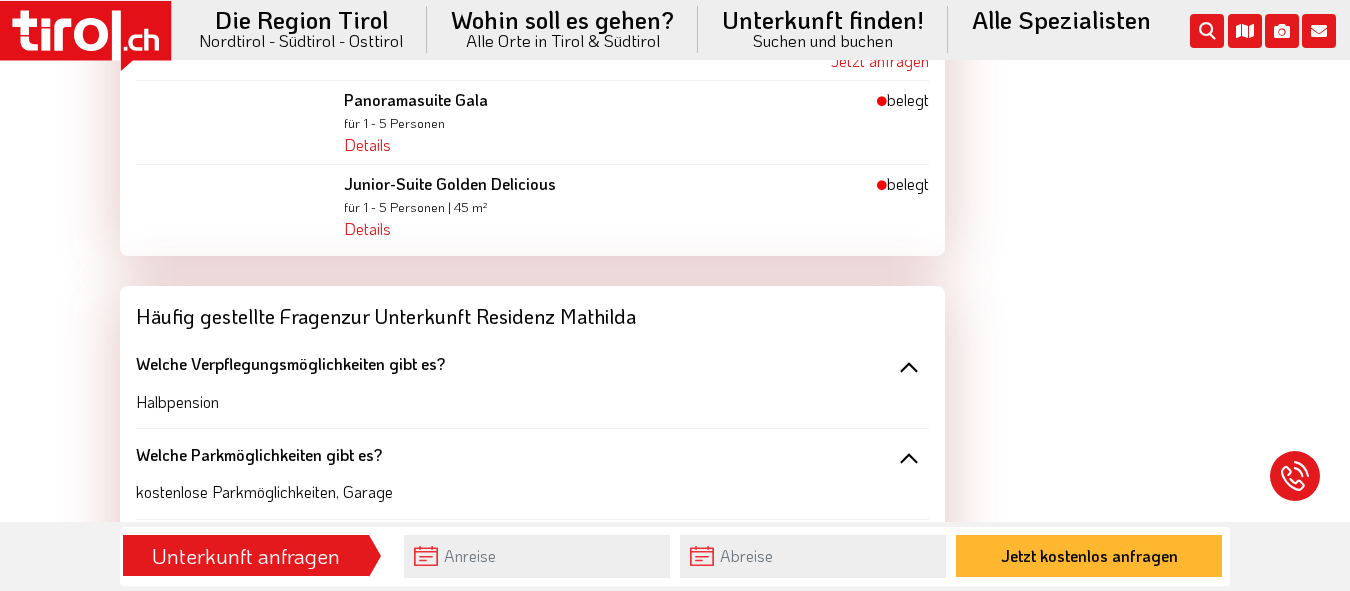 click on "Welche Verpflegungsmöglichkeiten gibt es?" at bounding box center (532, 364) 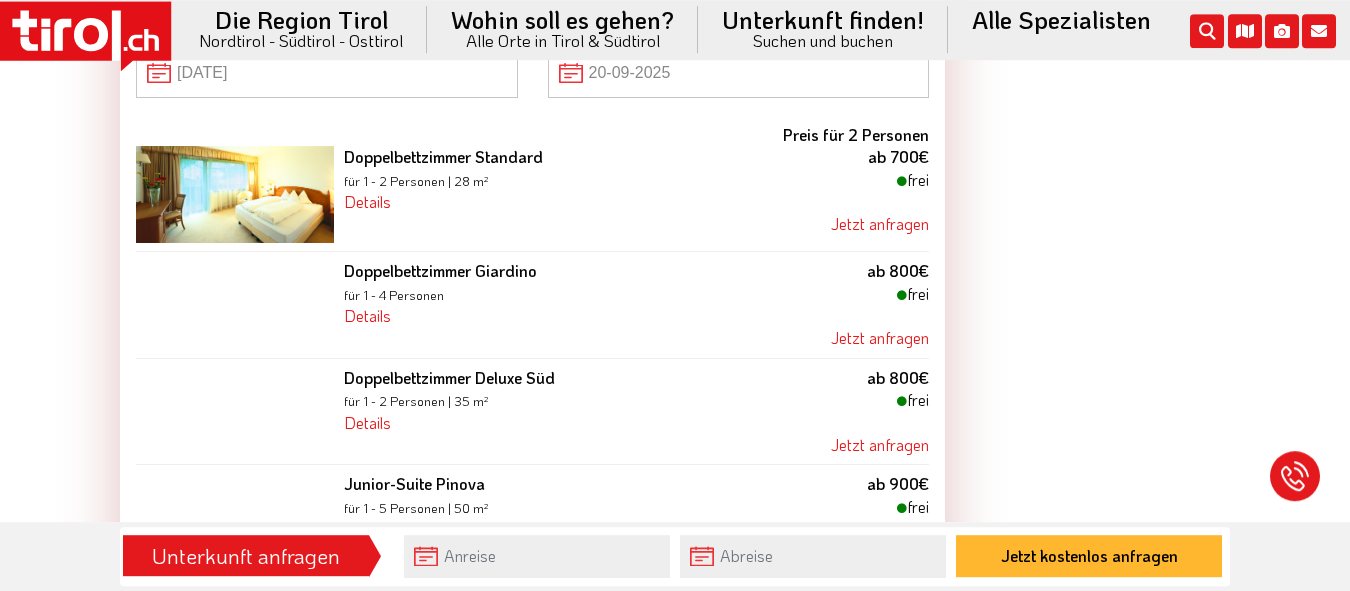 scroll, scrollTop: 2333, scrollLeft: 0, axis: vertical 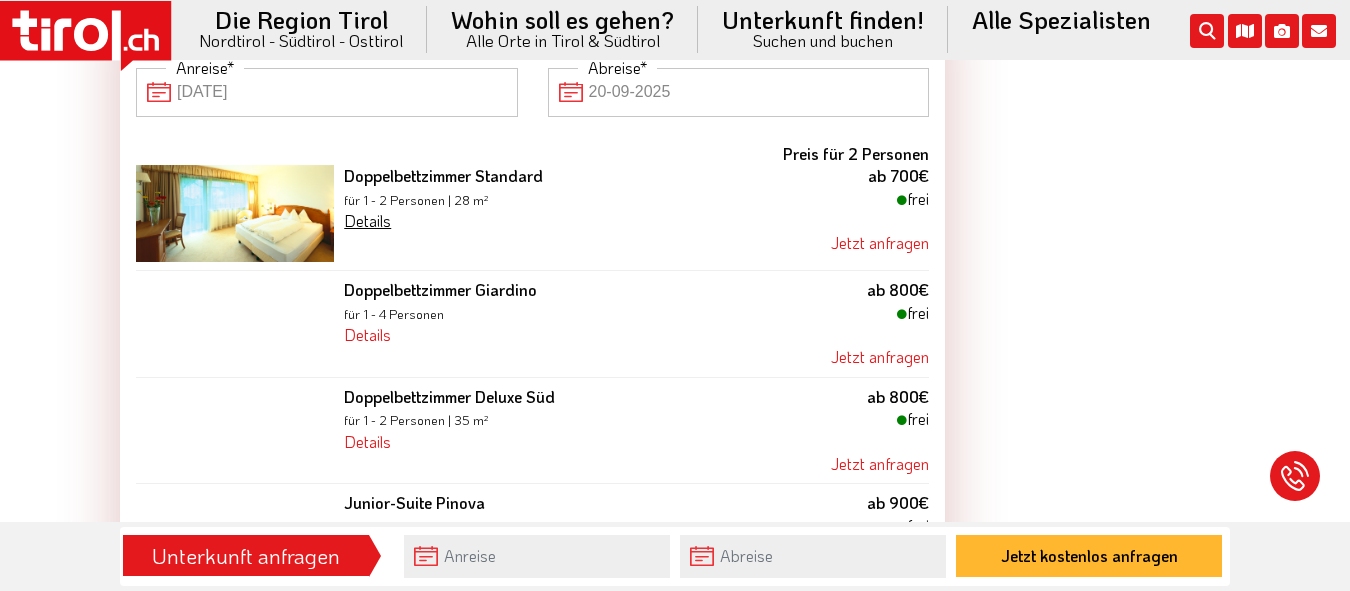 click on "Details" at bounding box center [367, 220] 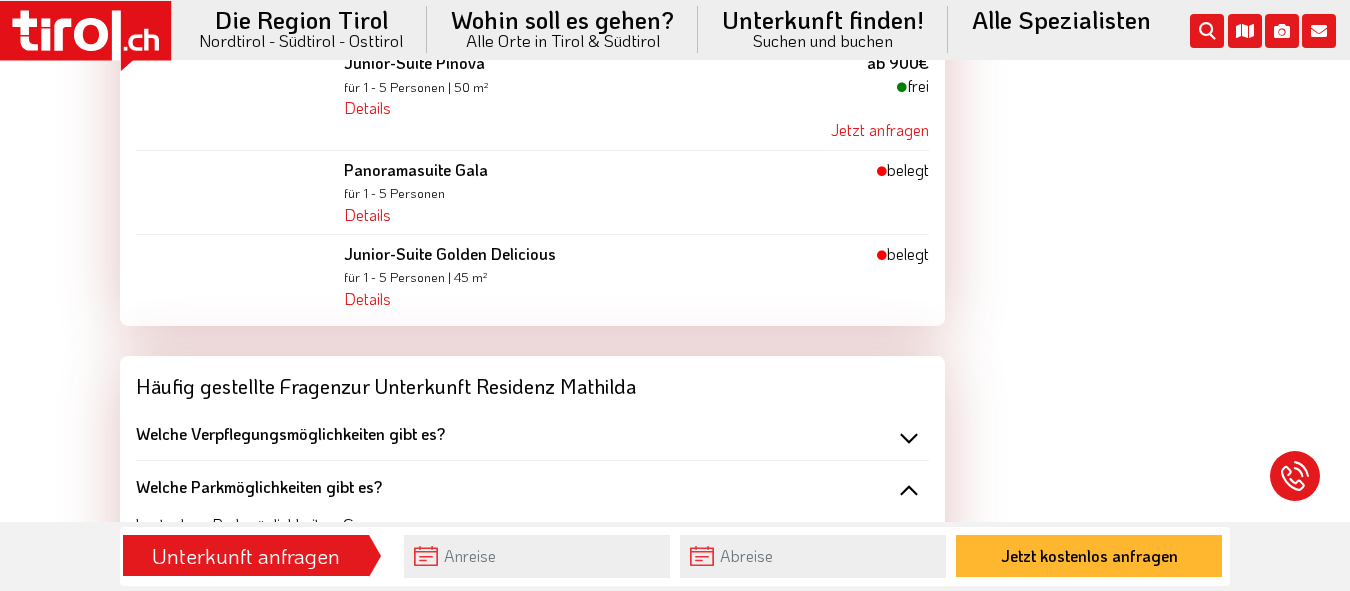 scroll, scrollTop: 3047, scrollLeft: 0, axis: vertical 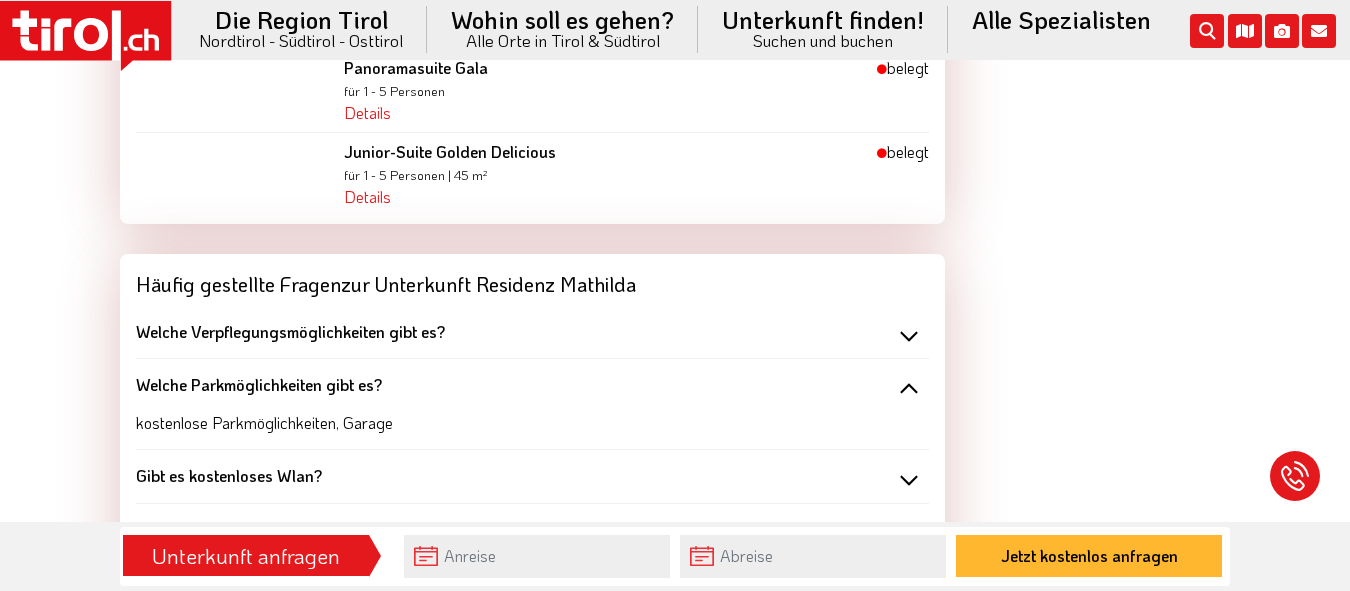 click on "Welche Verpflegungsmöglichkeiten gibt es?" at bounding box center (532, 332) 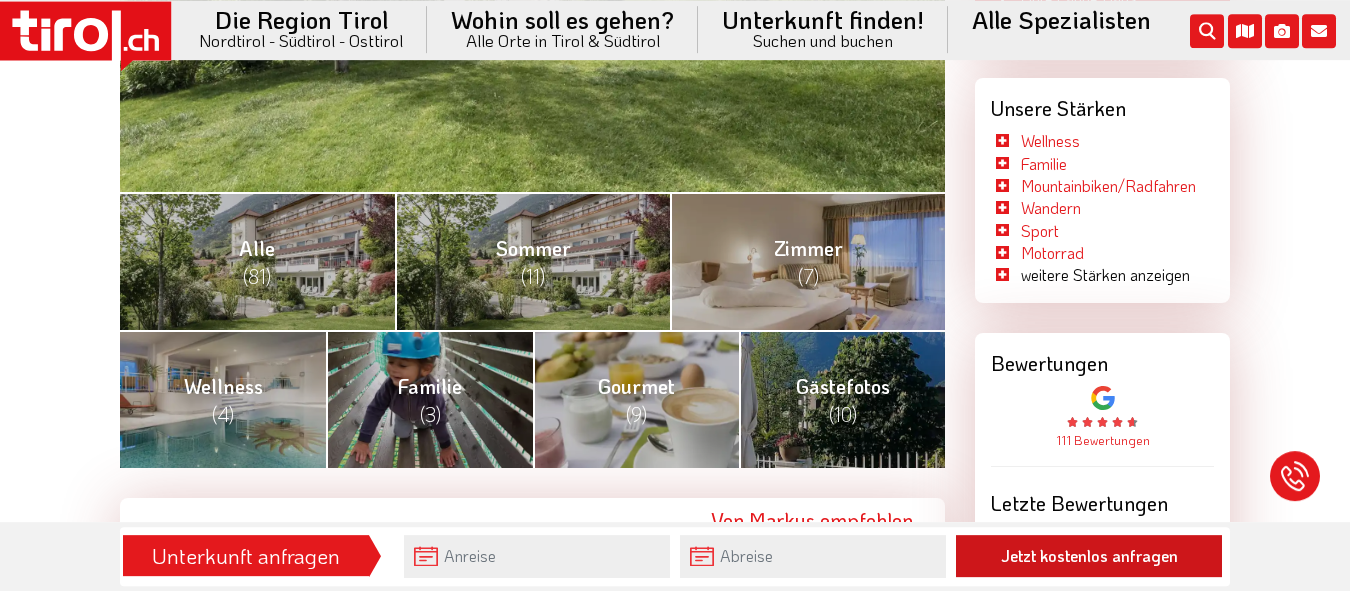 scroll, scrollTop: 701, scrollLeft: 0, axis: vertical 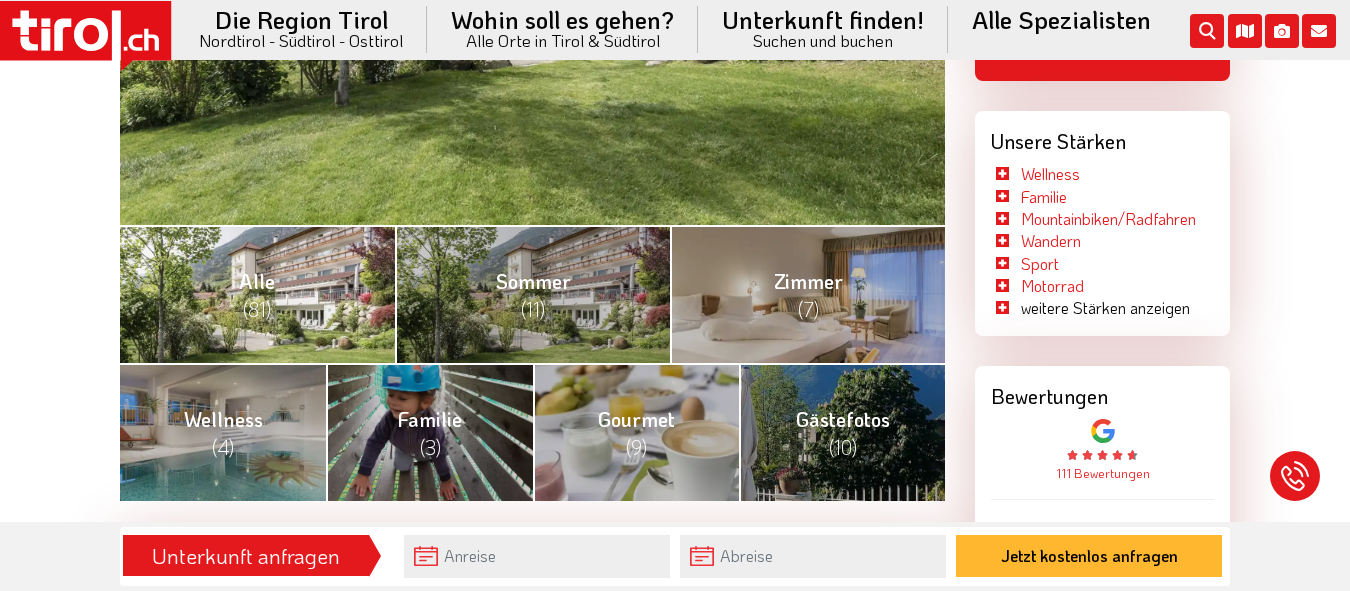 click on "Alle   (81)" at bounding box center (257, 294) 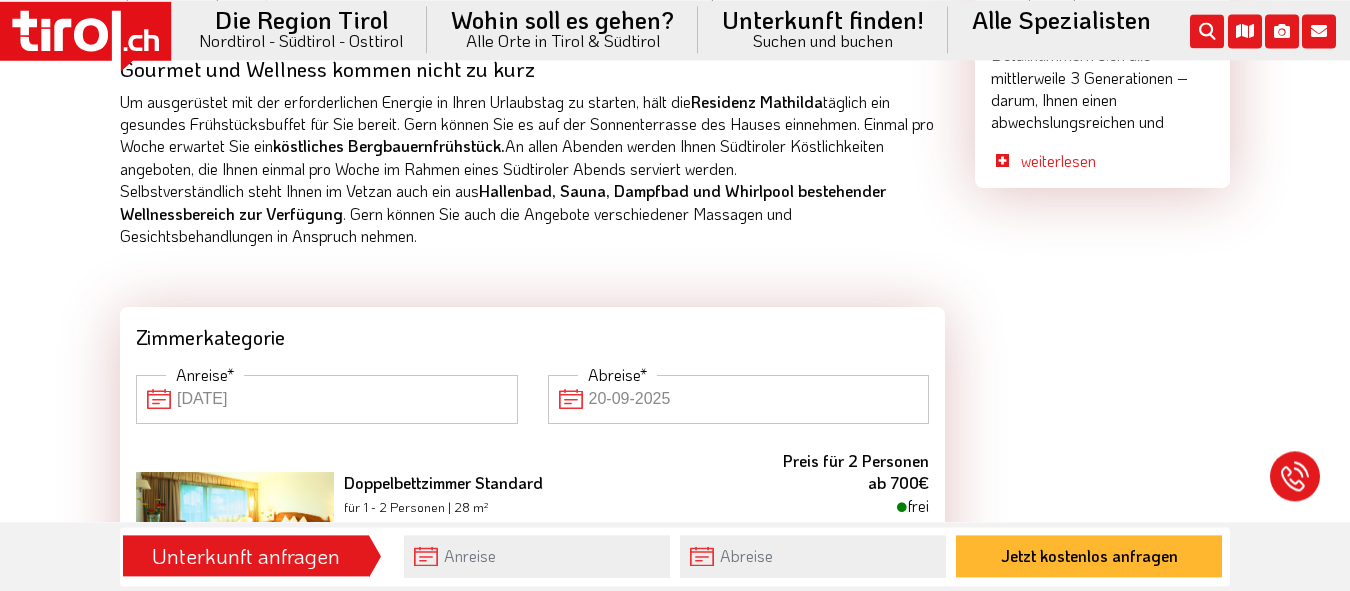scroll, scrollTop: 2129, scrollLeft: 0, axis: vertical 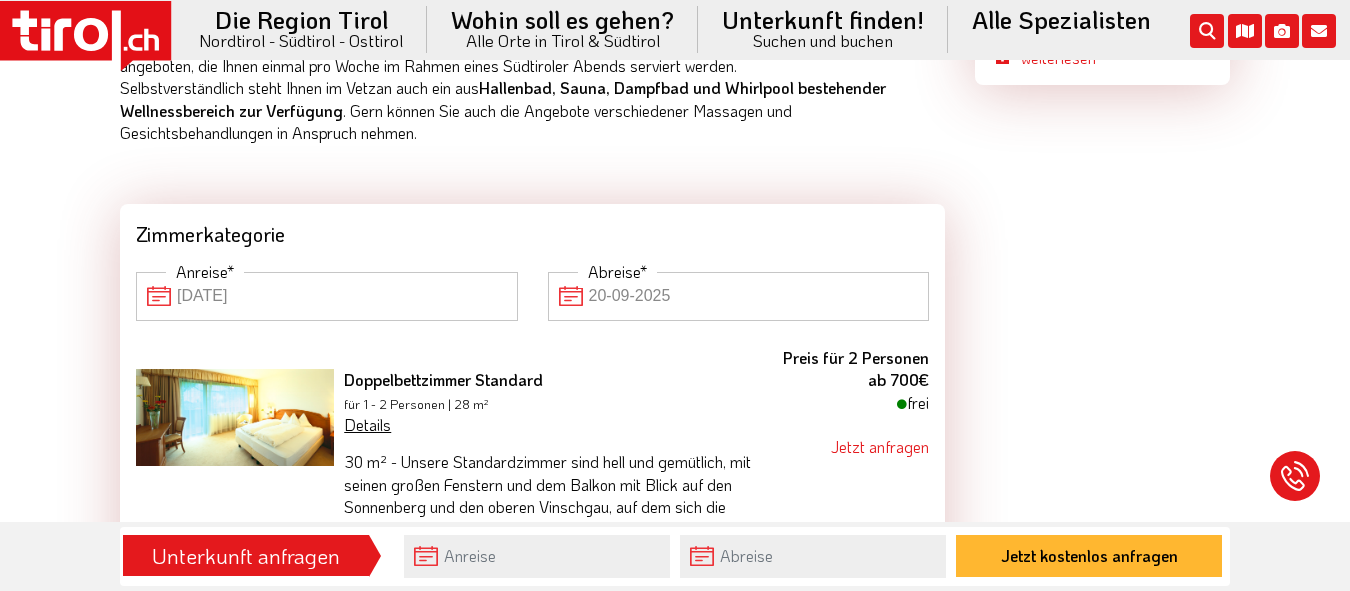 click on "Details" at bounding box center (367, 424) 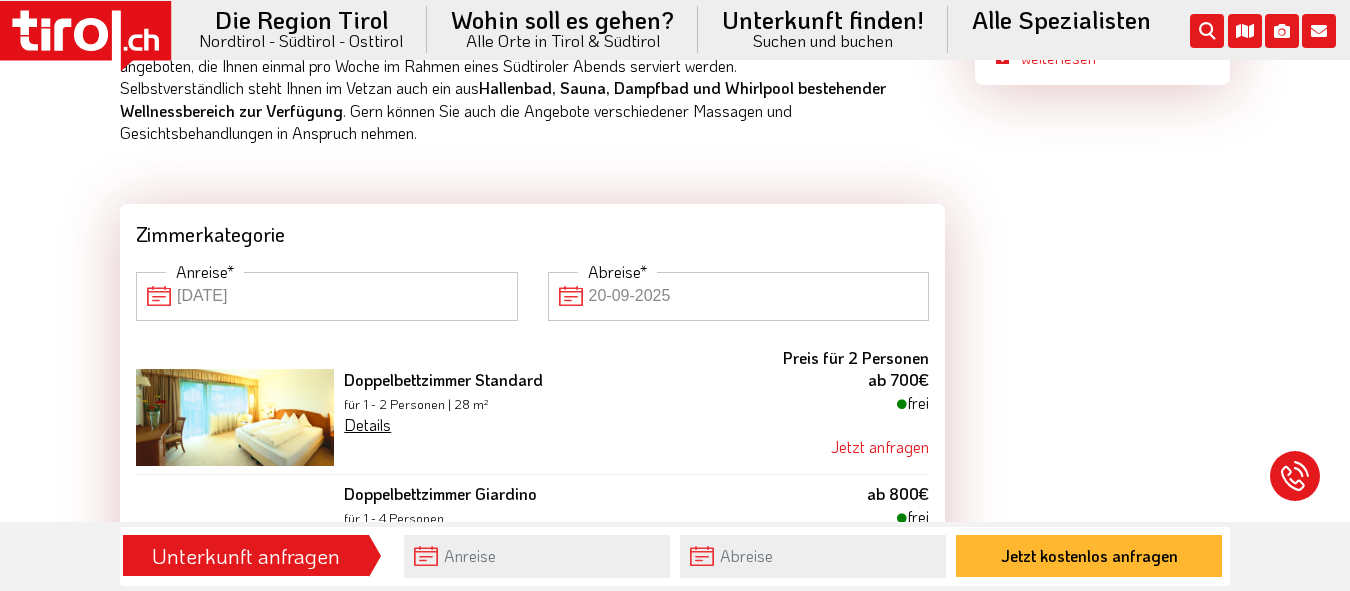 click on "Details" at bounding box center (367, 424) 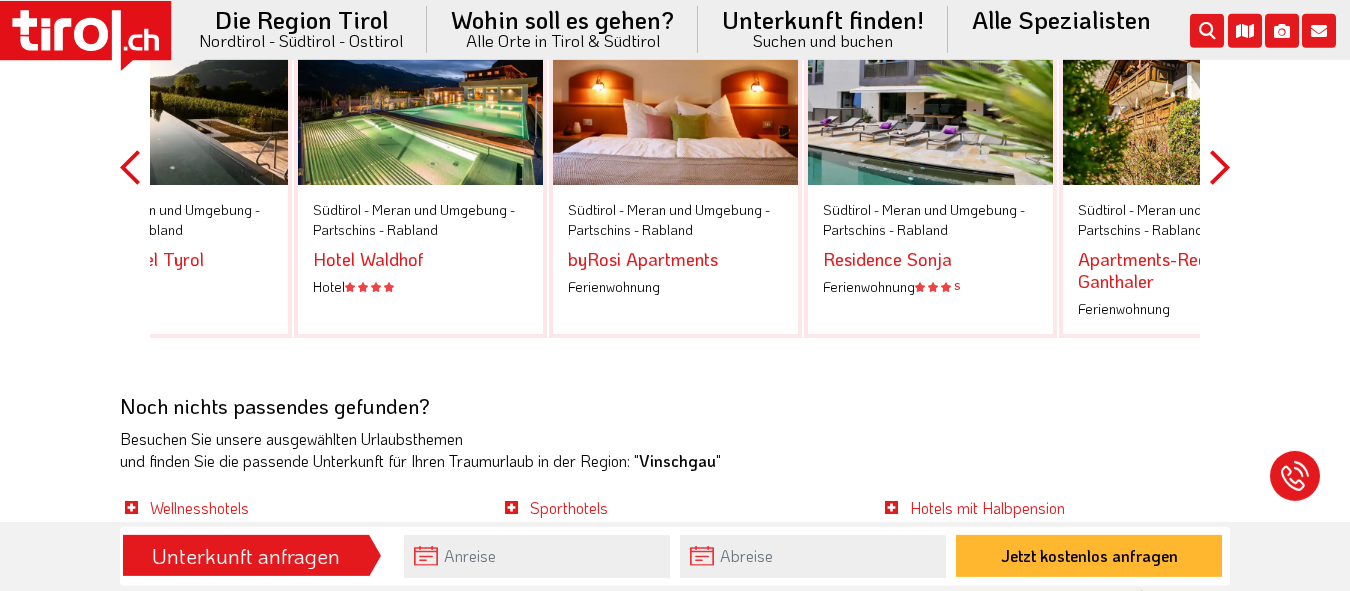 scroll, scrollTop: 4781, scrollLeft: 0, axis: vertical 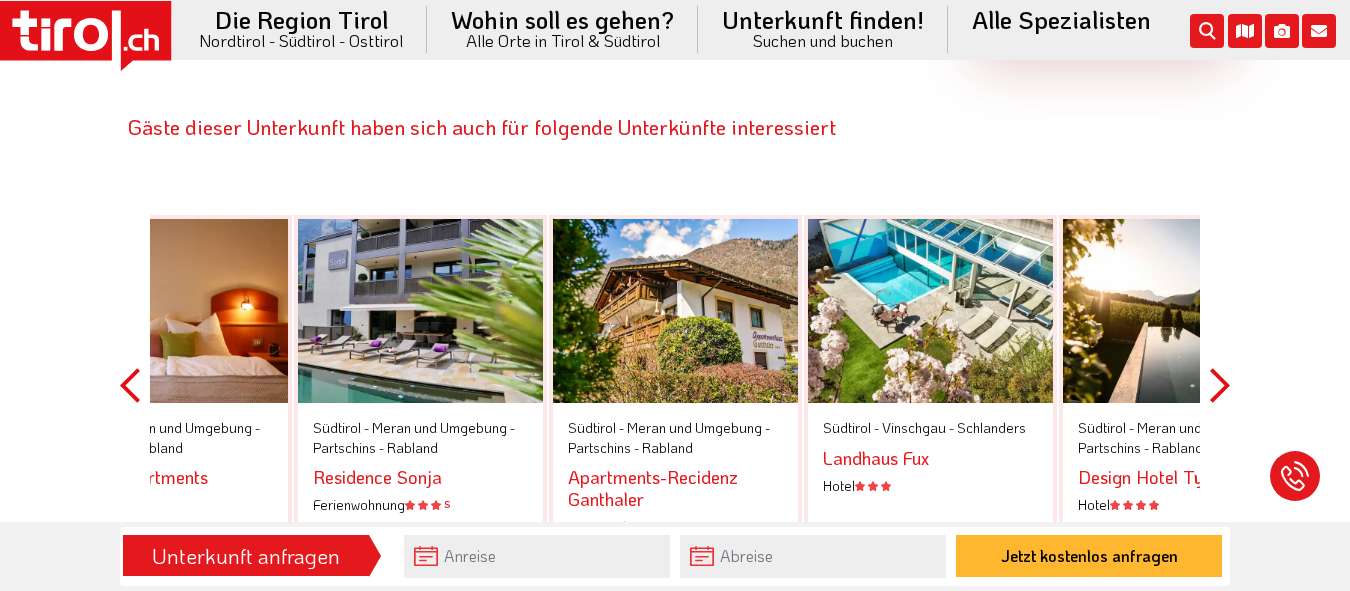 click on "Next" at bounding box center (1220, 385) 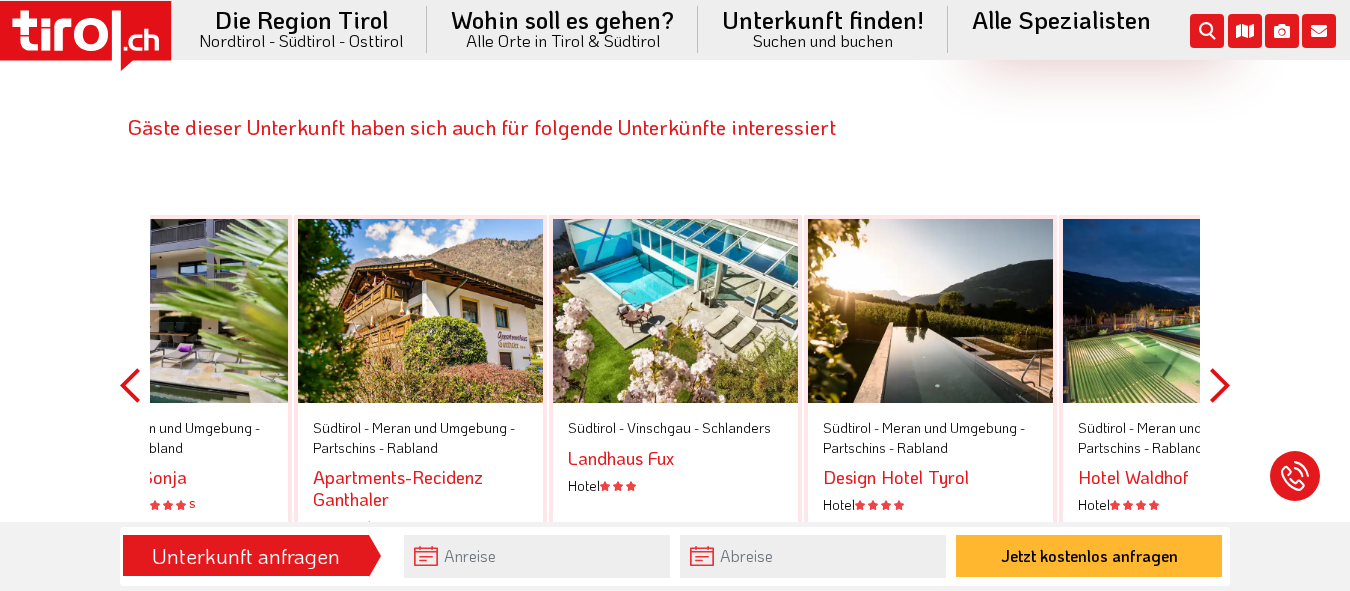click on "Next" at bounding box center (1220, 385) 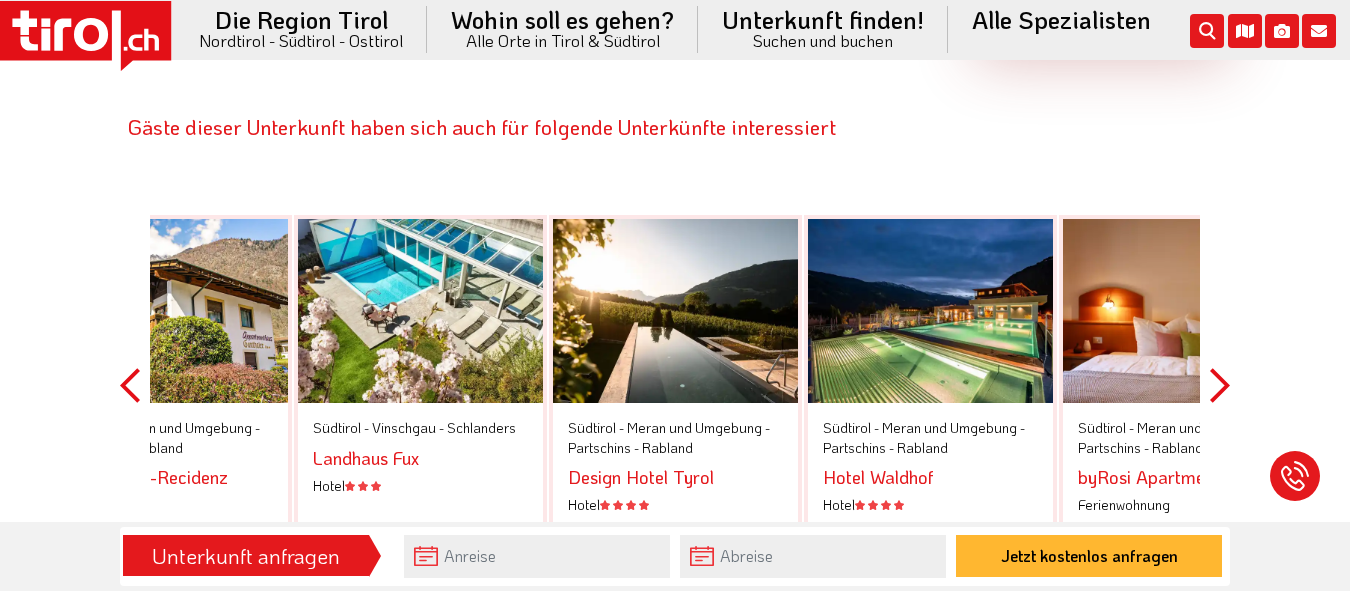 click on "Next" at bounding box center [1220, 385] 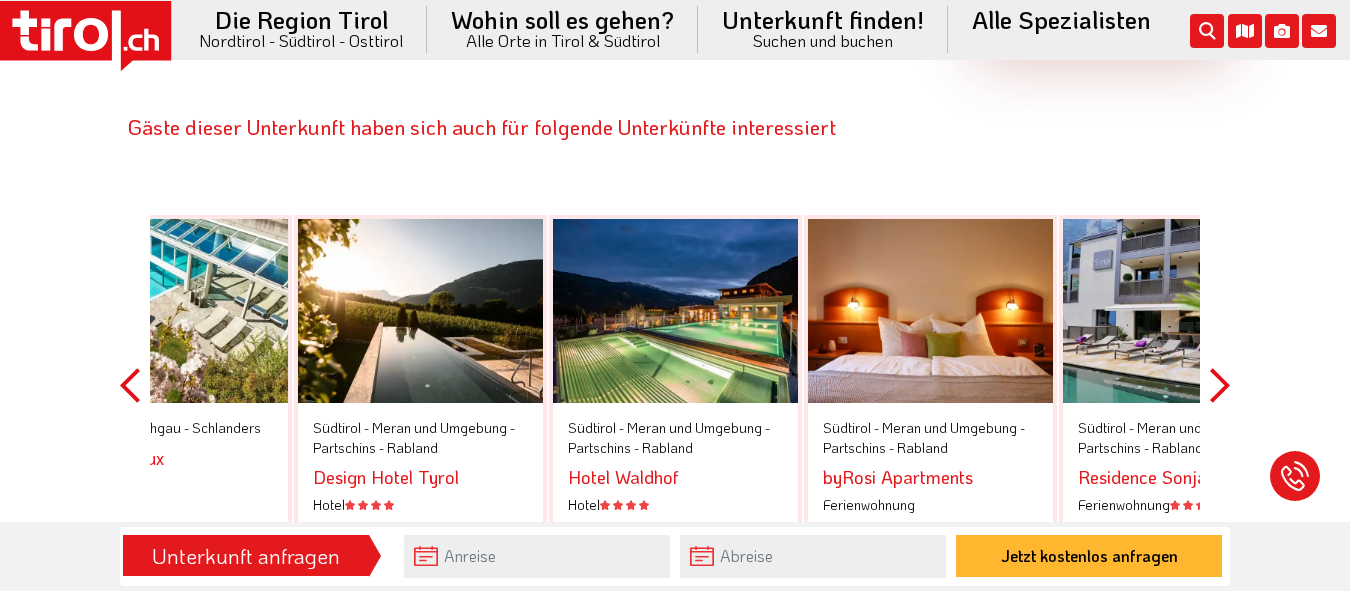 click on "Next" at bounding box center (1220, 385) 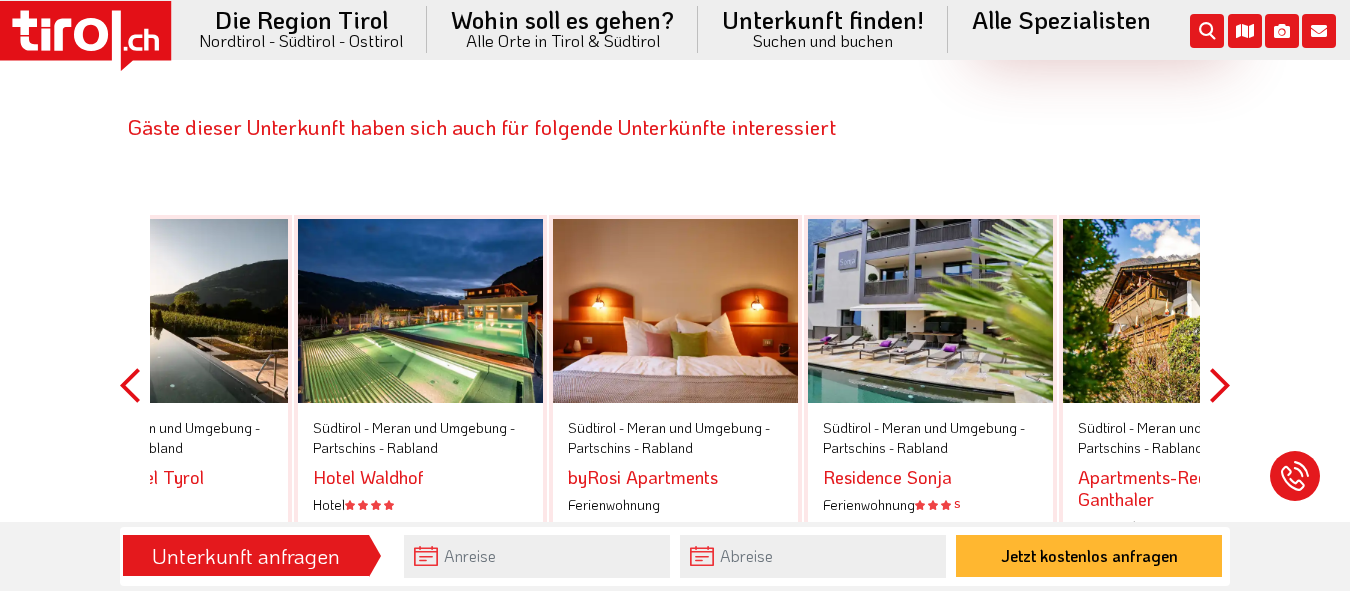 click on "Hotels Südtirol   Hotels Vinschgau   Hotels Schlanders                 Residenz Mathilda      Ferienwohnung         |   Hotel                Zimmer   Bilder   FAQ   Lage   Bewertungen           Von Markus empfohlen         ab   91 - CHF  ab 97 EUR    Preis pro Einheit und Tag                Alle   (81)                                                                                                                                                              Sommer   (11)                                                      Zimmer   (7)                                      Wellness   (4)                          Familie   (3)                      Gourmet   (9)                                              Gästefotos   (10)                                                                             Jetzt kostenlos anfragen                           Von Markus empfohlen         Residenz in traumhafter Umgebung; ideal für Wanderer und Radfahrer.       Absolute Empfehlung: weiterlesen" at bounding box center [675, -1828] 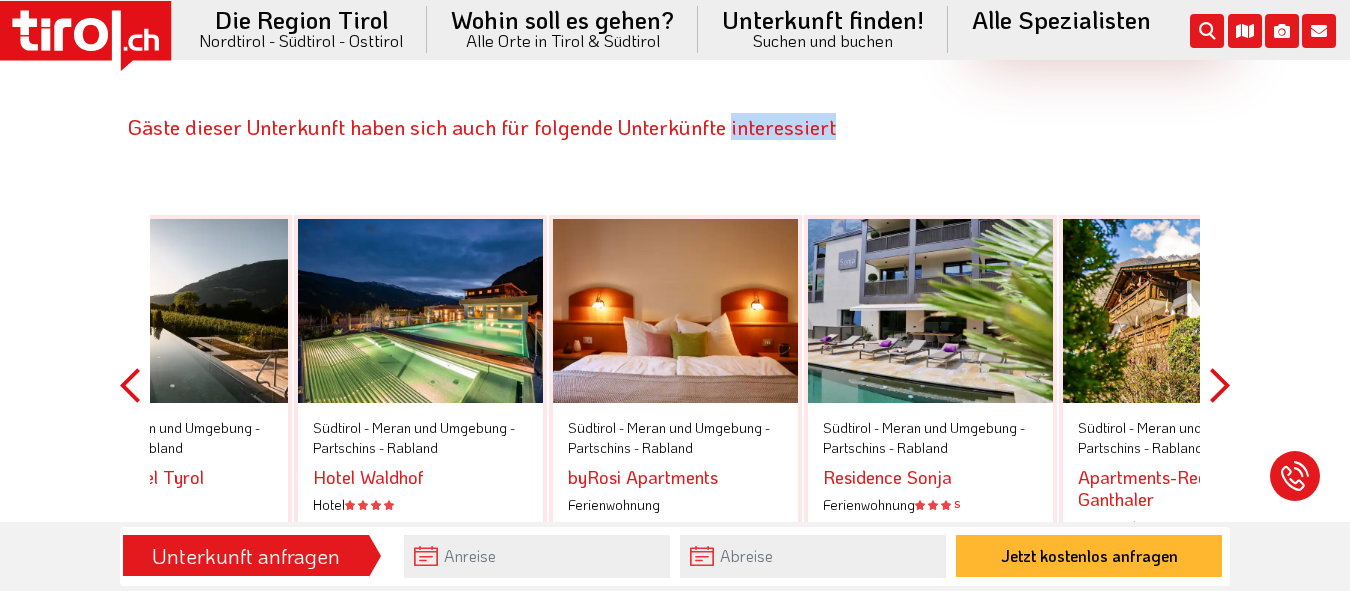 click on "Hotels Südtirol   Hotels Vinschgau   Hotels Schlanders                 Residenz Mathilda      Ferienwohnung         |   Hotel                Zimmer   Bilder   FAQ   Lage   Bewertungen           Von Markus empfohlen         ab   91 - CHF  ab 97 EUR    Preis pro Einheit und Tag                Alle   (81)                                                                                                                                                              Sommer   (11)                                                      Zimmer   (7)                                      Wellness   (4)                          Familie   (3)                      Gourmet   (9)                                              Gästefotos   (10)                                                                             Jetzt kostenlos anfragen                           Von Markus empfohlen         Residenz in traumhafter Umgebung; ideal für Wanderer und Radfahrer.       Absolute Empfehlung: weiterlesen" at bounding box center [675, -1828] 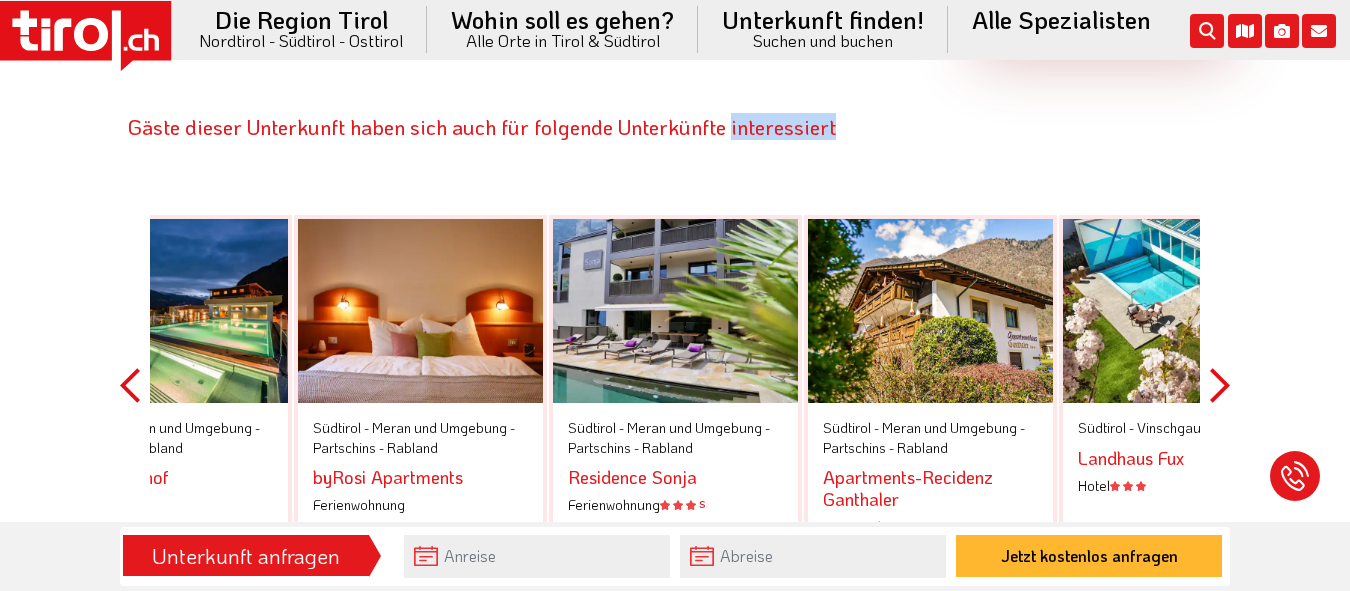click on "Next" at bounding box center [1220, 385] 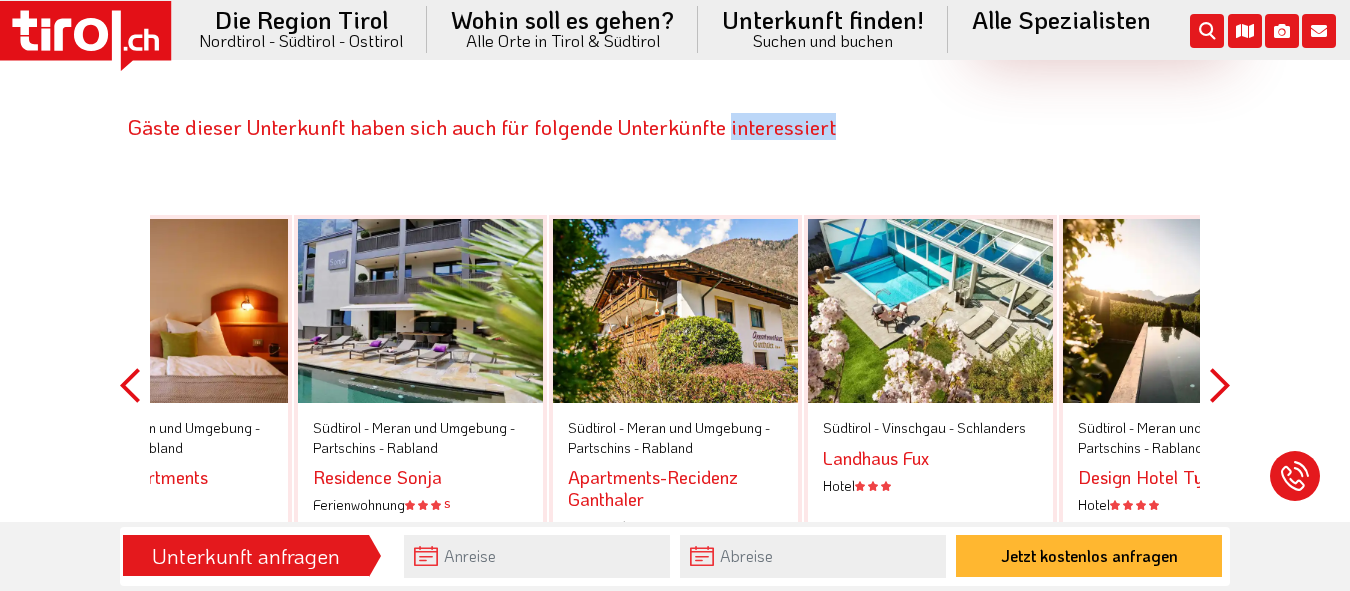 click on "Next" at bounding box center [1220, 385] 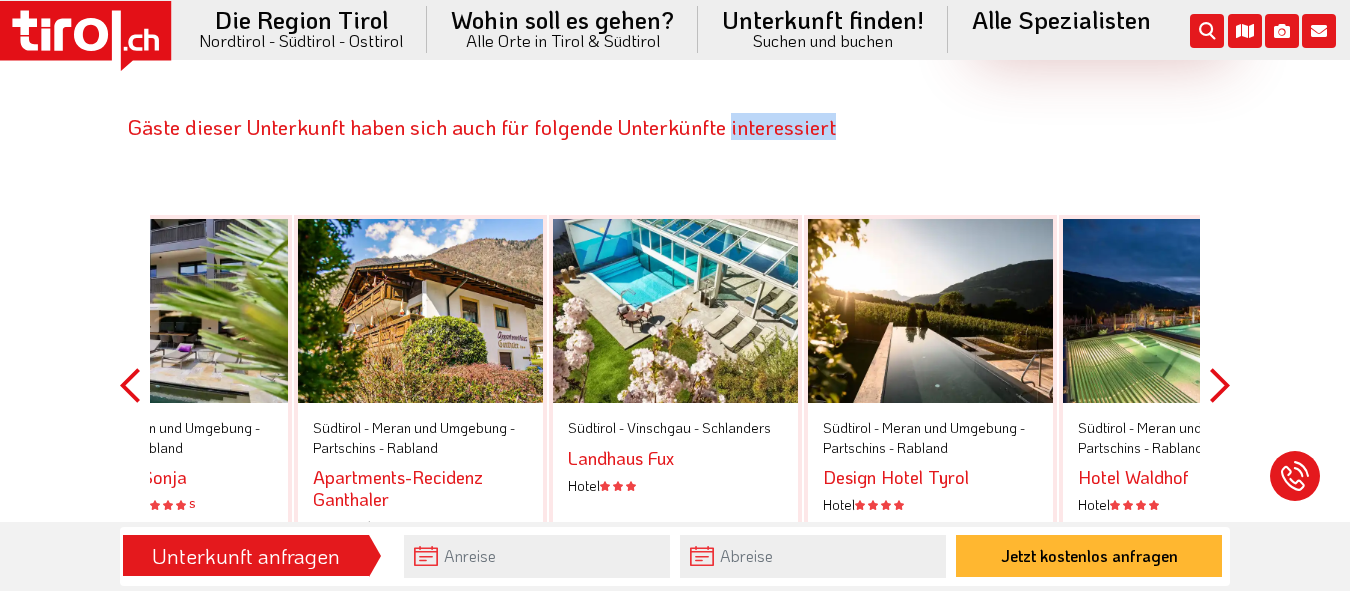 click on "Next" at bounding box center (1220, 385) 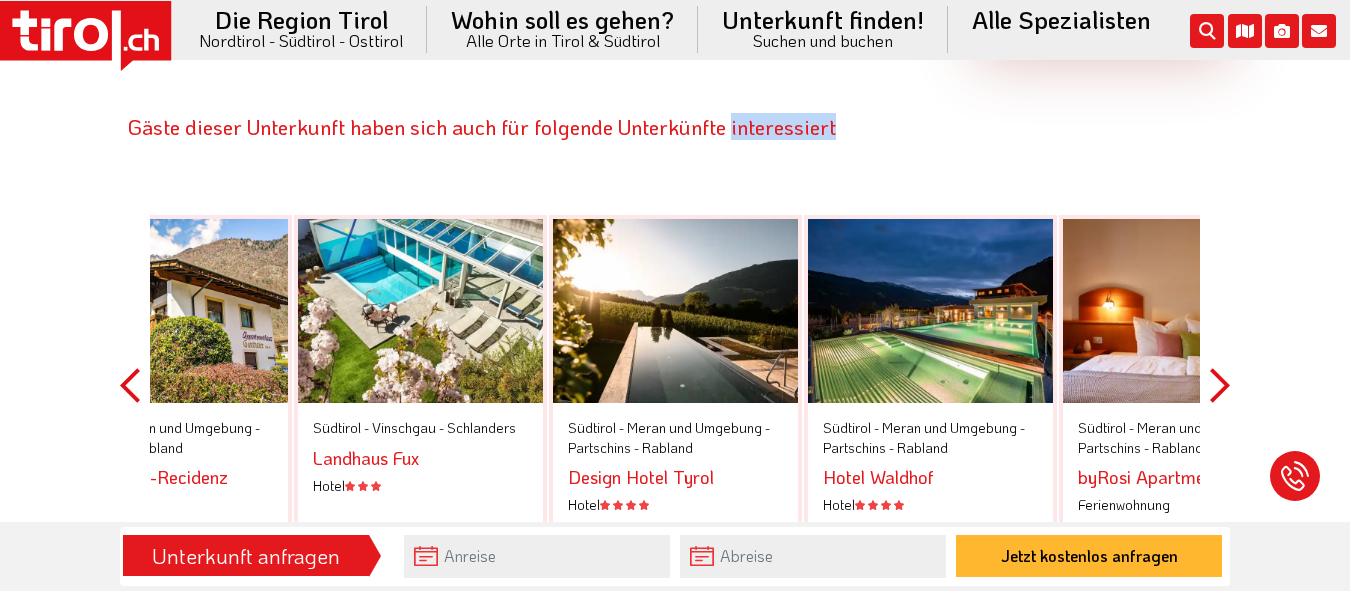 click on "Next" at bounding box center [1220, 385] 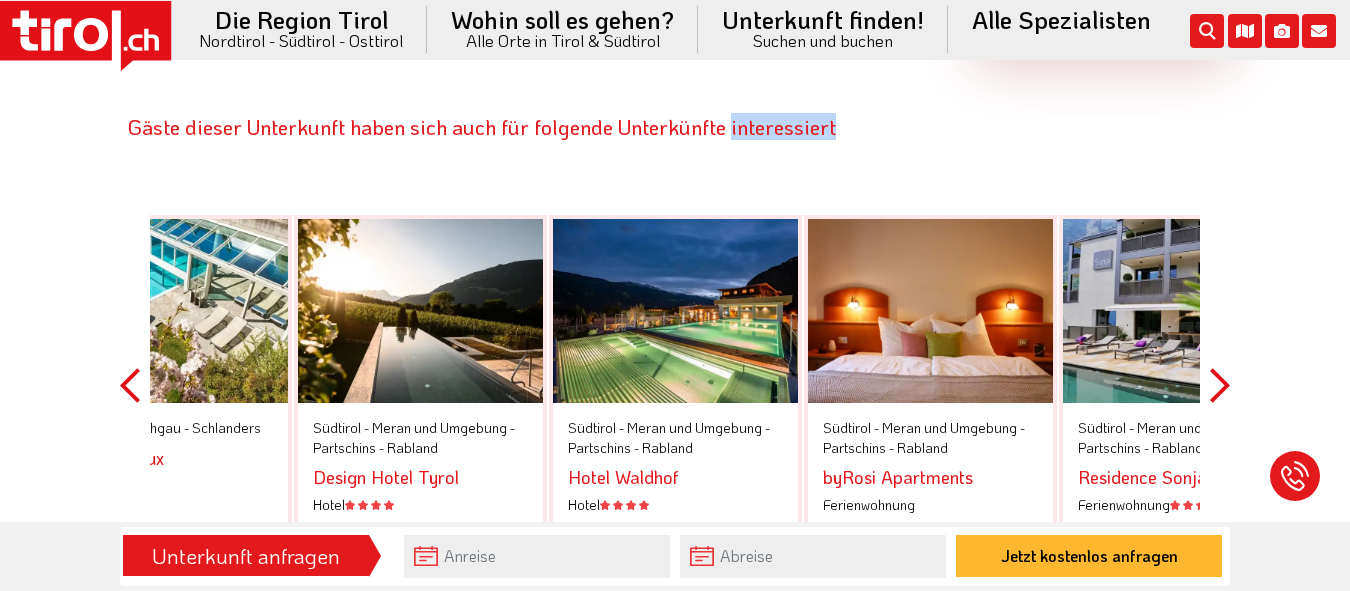 click on "Residence Sonja" at bounding box center (1142, 477) 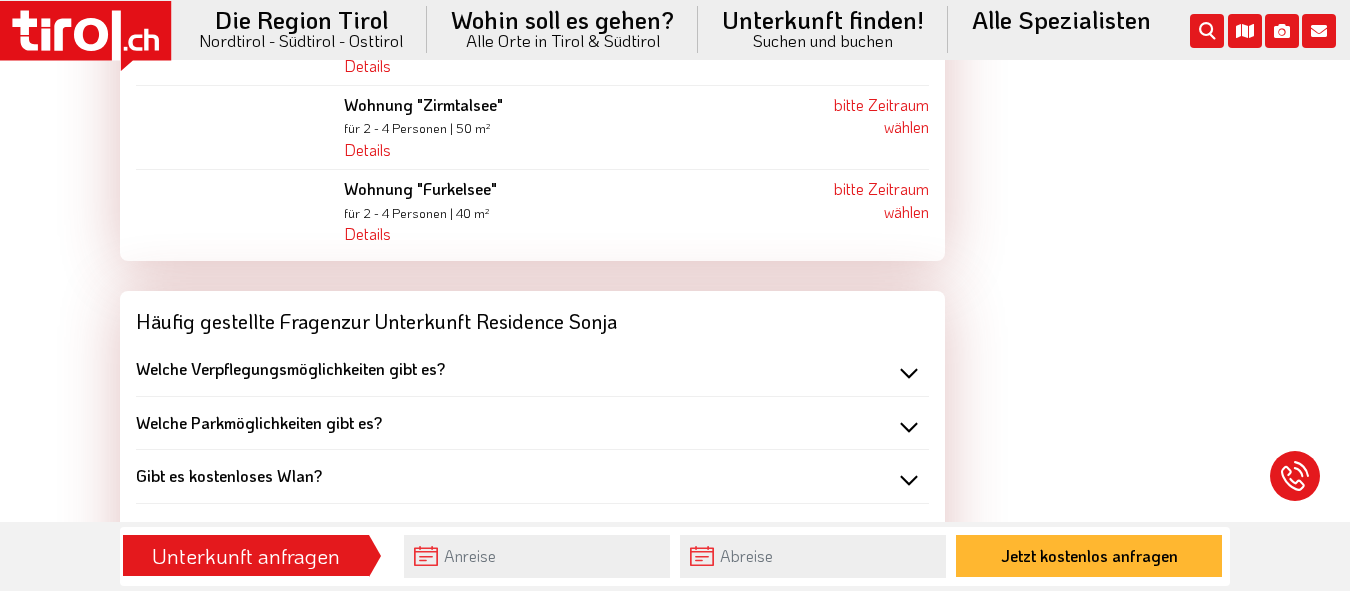 scroll, scrollTop: 2448, scrollLeft: 0, axis: vertical 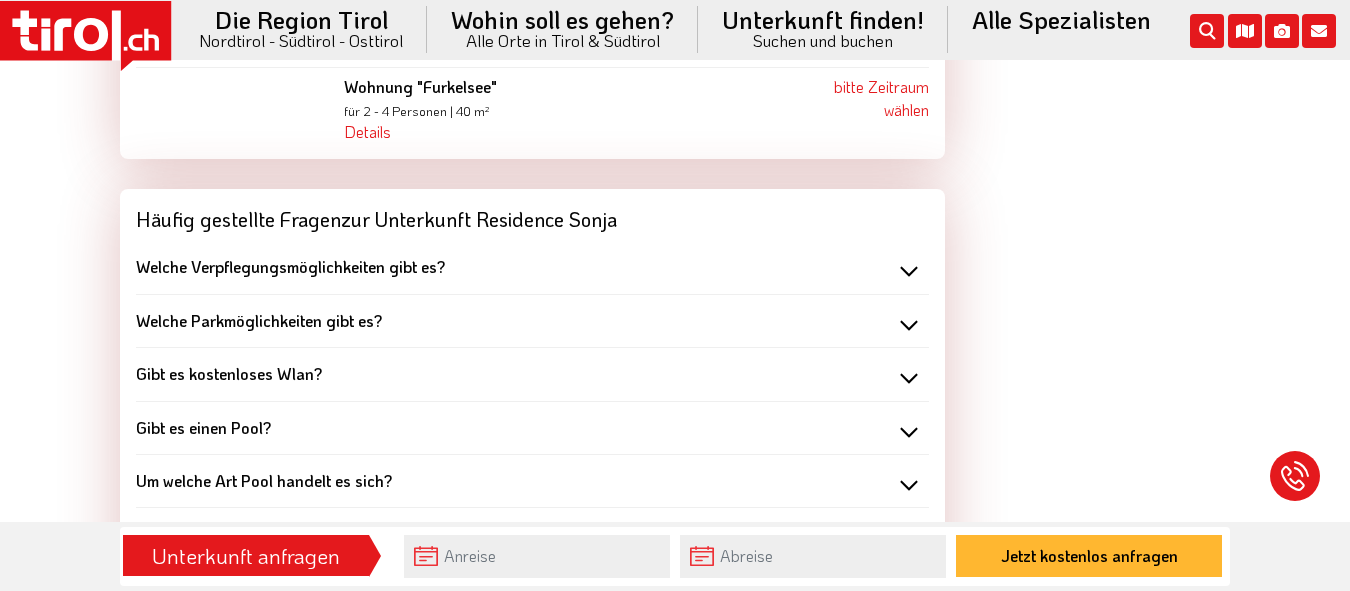 click on "Welche Verpflegungsmöglichkeiten gibt es?" at bounding box center (532, 267) 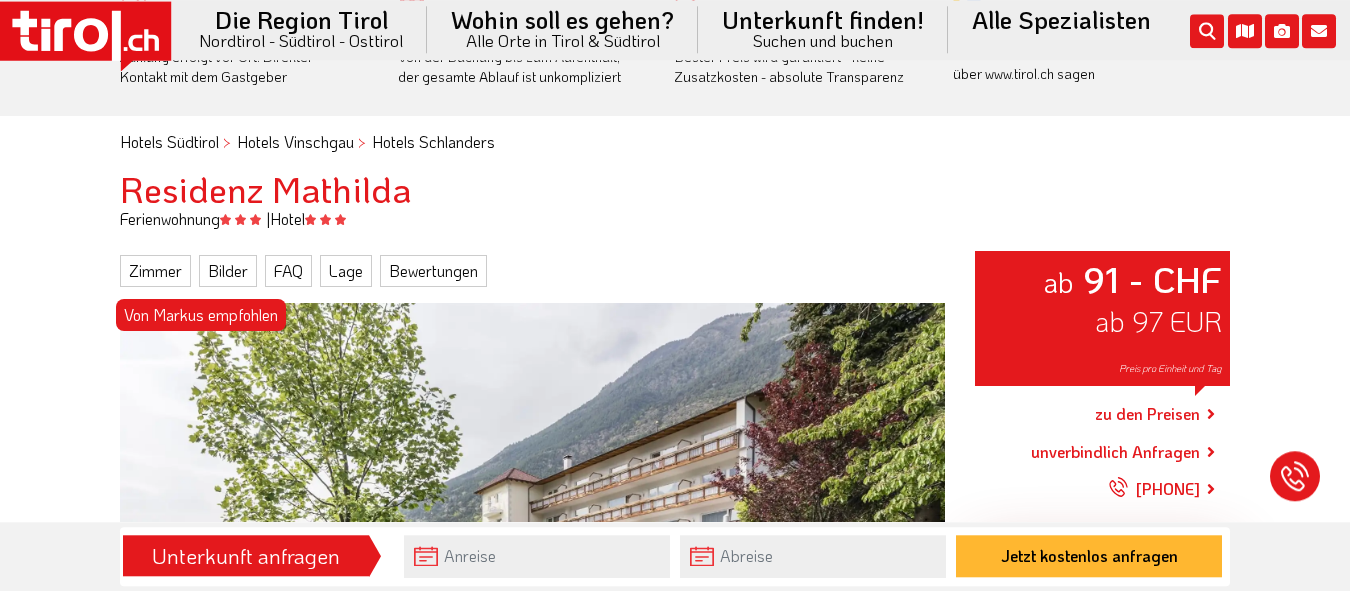 scroll, scrollTop: 0, scrollLeft: 0, axis: both 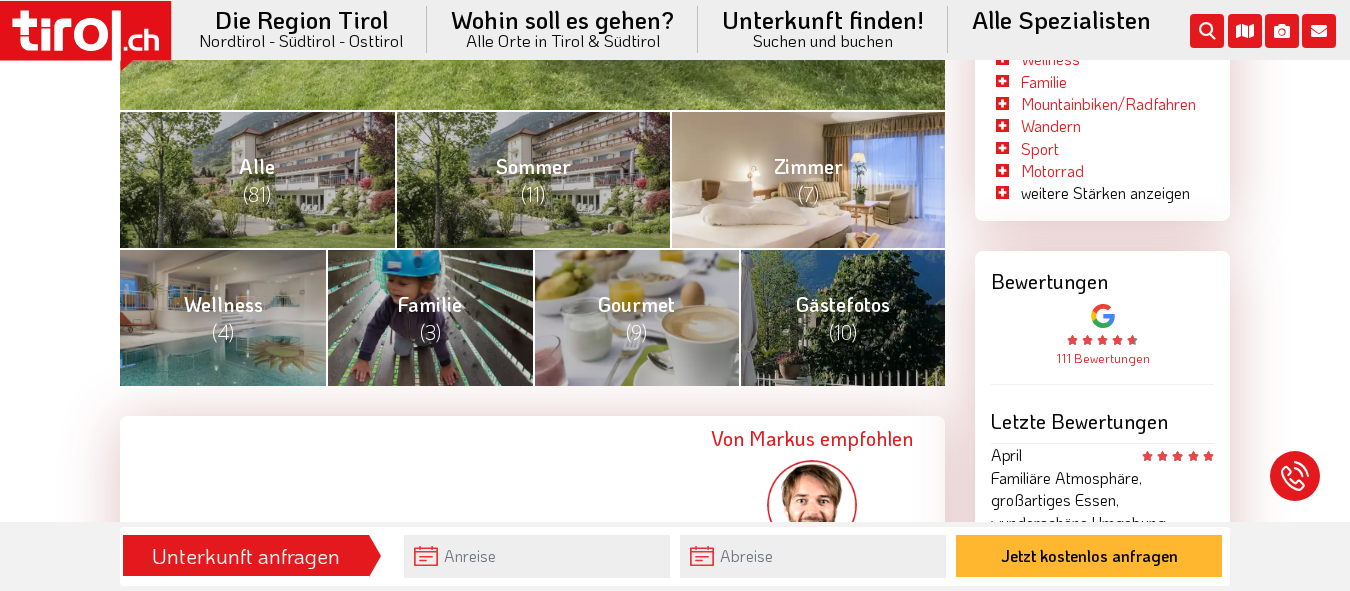 click on "Zimmer   (7)" at bounding box center [807, 179] 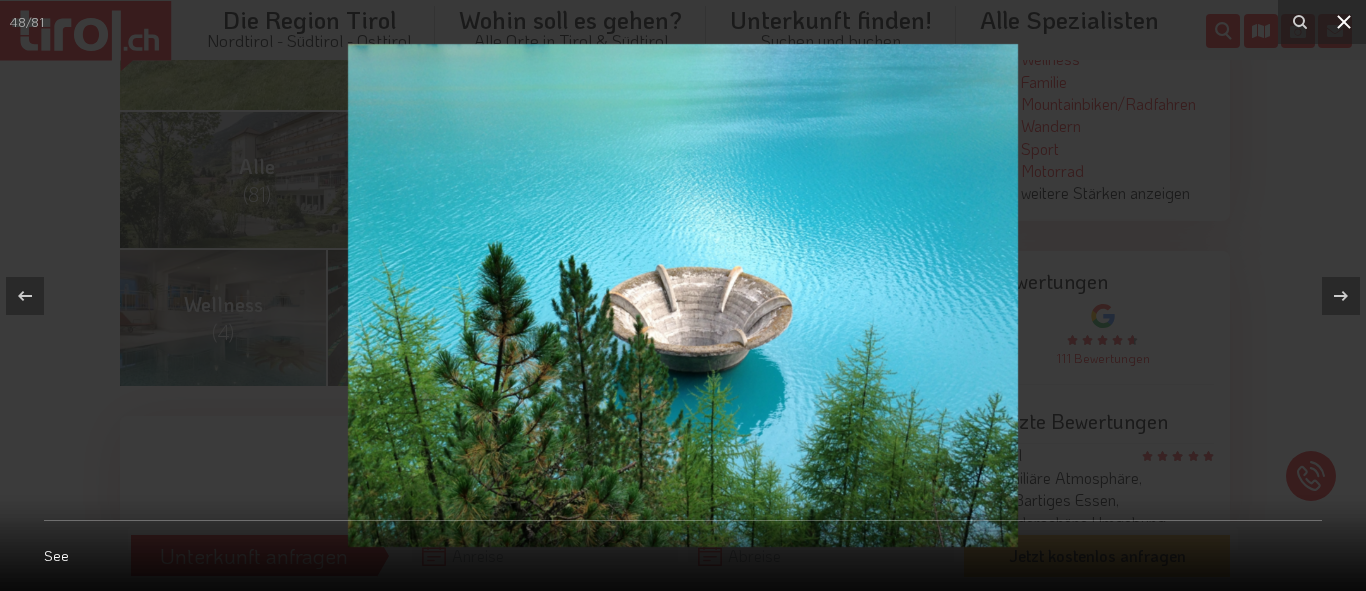 click 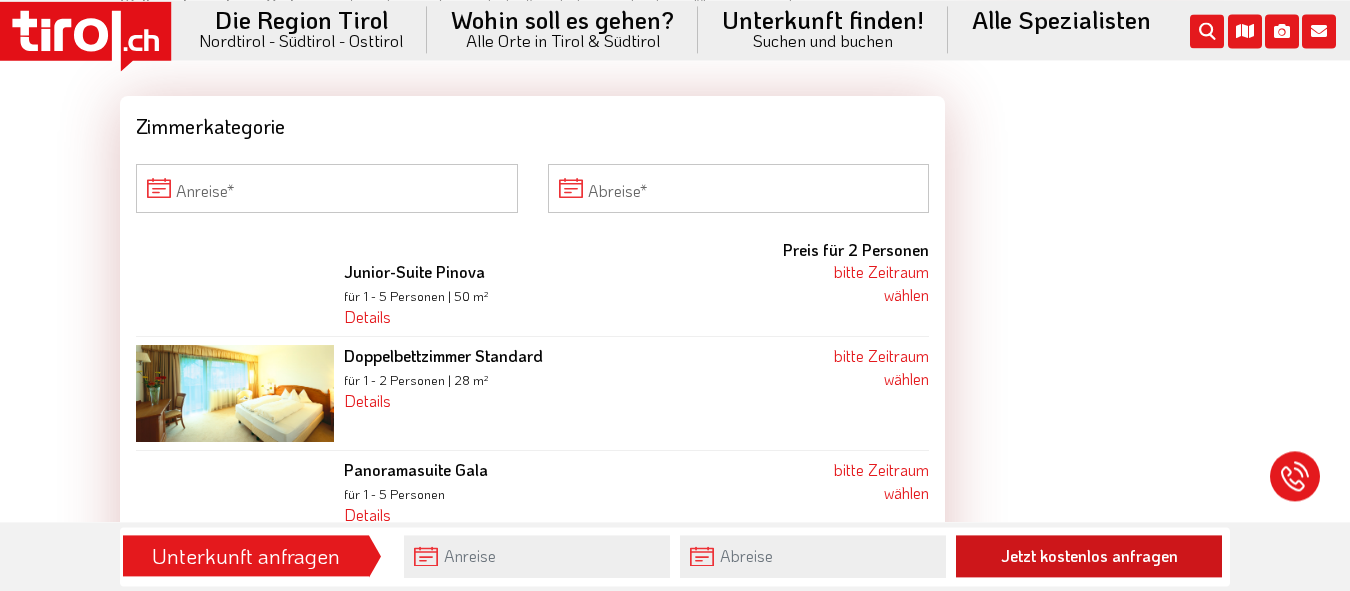 scroll, scrollTop: 2346, scrollLeft: 0, axis: vertical 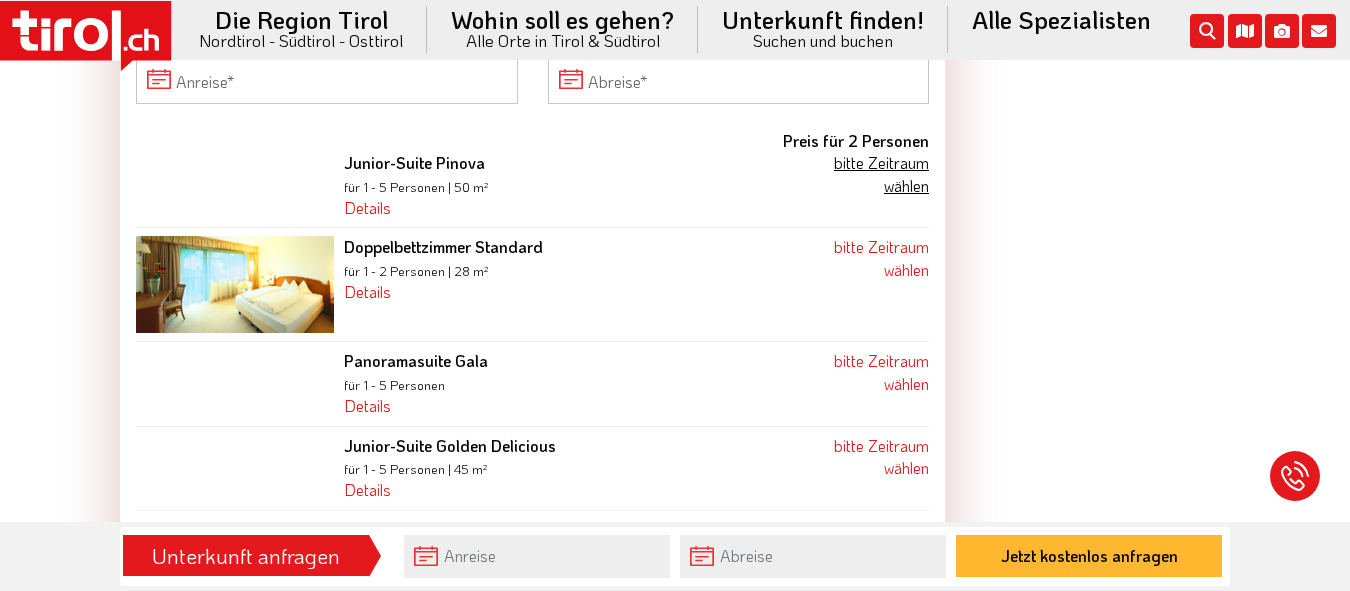 click on "bitte Zeitraum wählen" at bounding box center [881, 173] 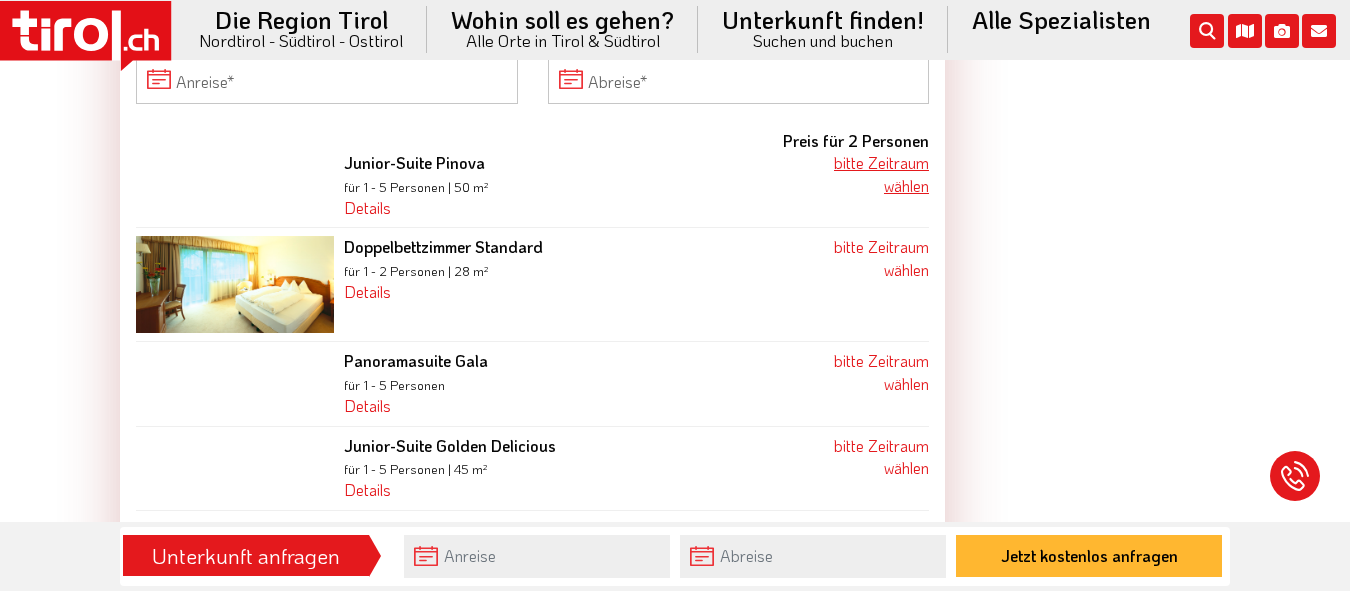 scroll, scrollTop: 2333, scrollLeft: 0, axis: vertical 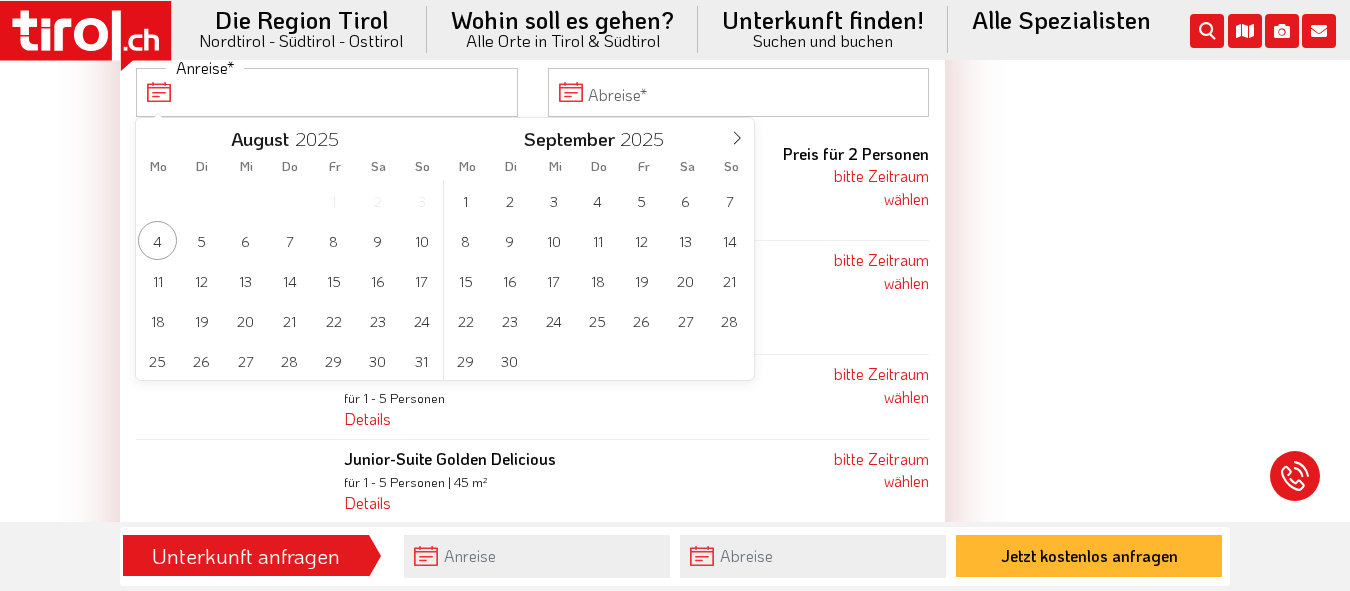 click on "Anreise" at bounding box center (327, 92) 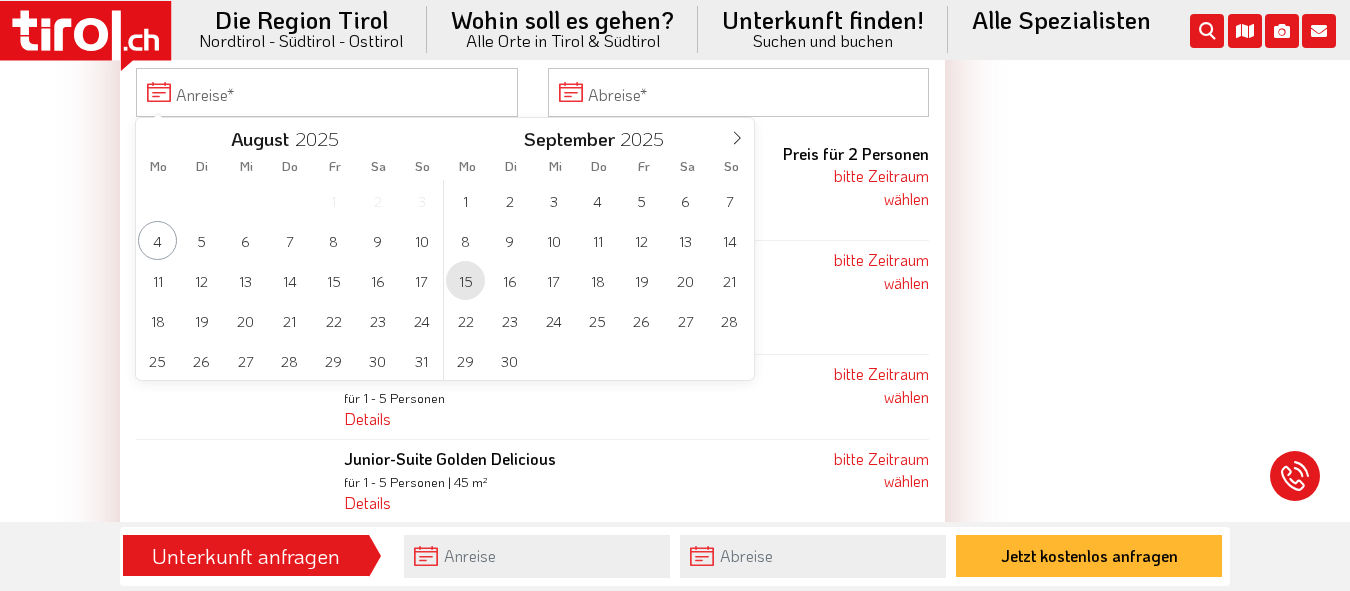 click on "15" at bounding box center (465, 280) 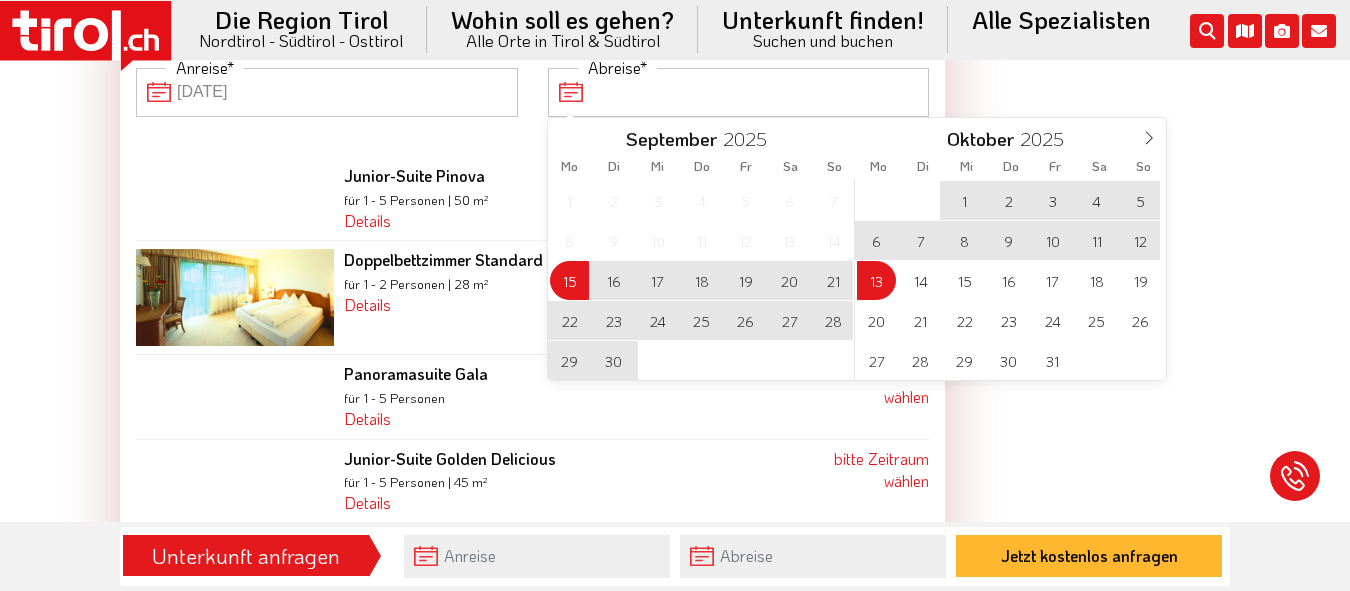 click on "Abreise" at bounding box center (739, 92) 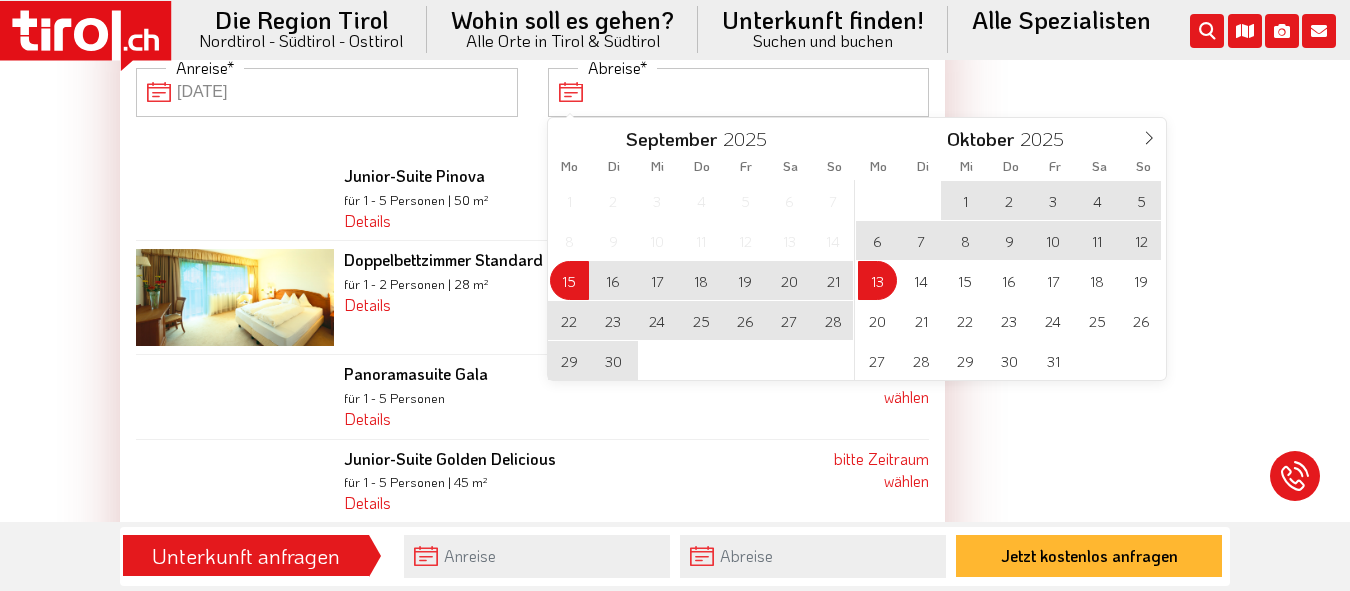 click on "Abreise" at bounding box center (739, 92) 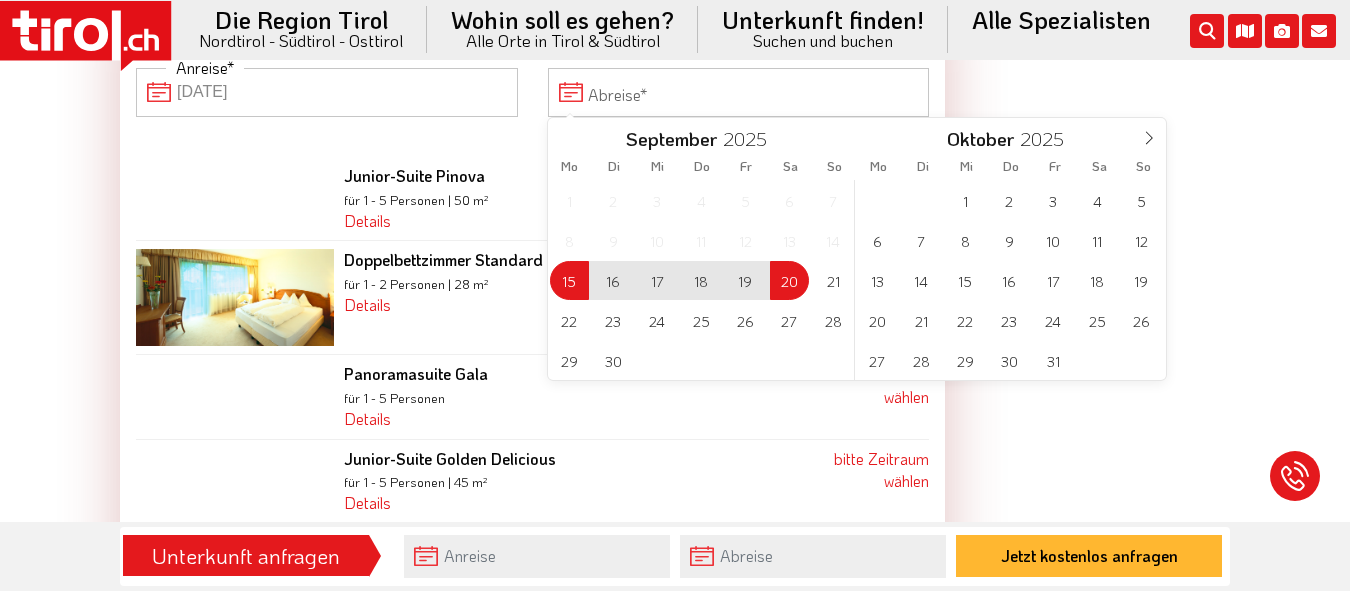 click on "20" at bounding box center [789, 280] 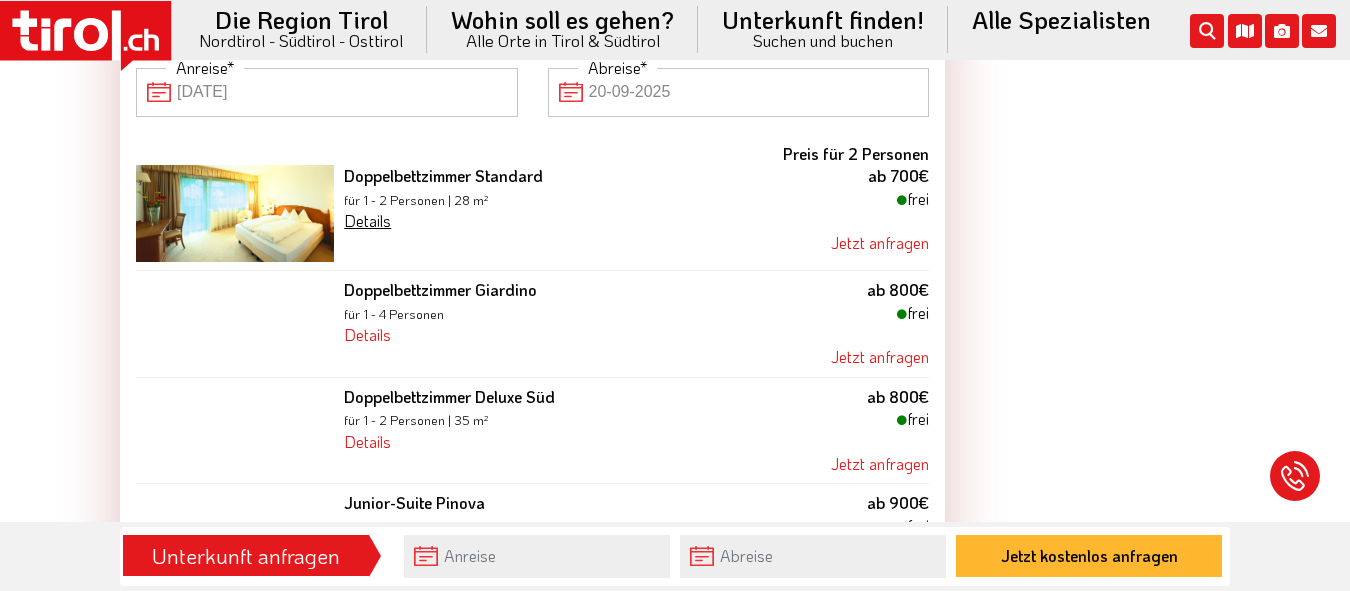 click on "Details" at bounding box center [367, 220] 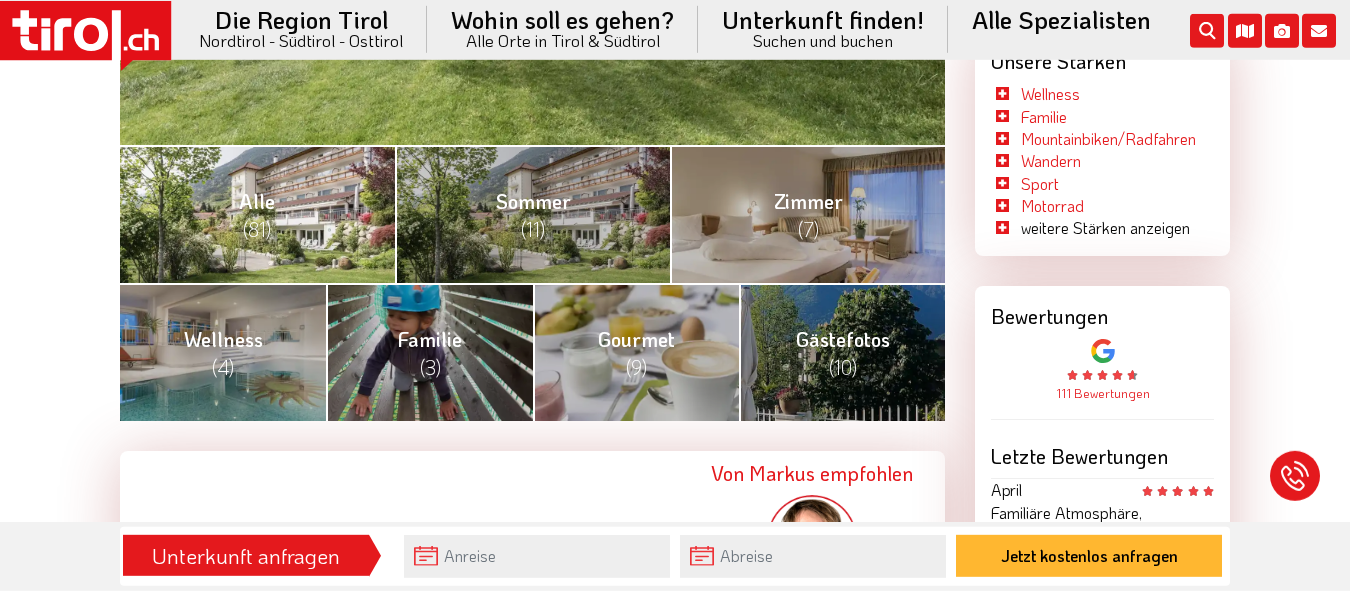 scroll, scrollTop: 803, scrollLeft: 0, axis: vertical 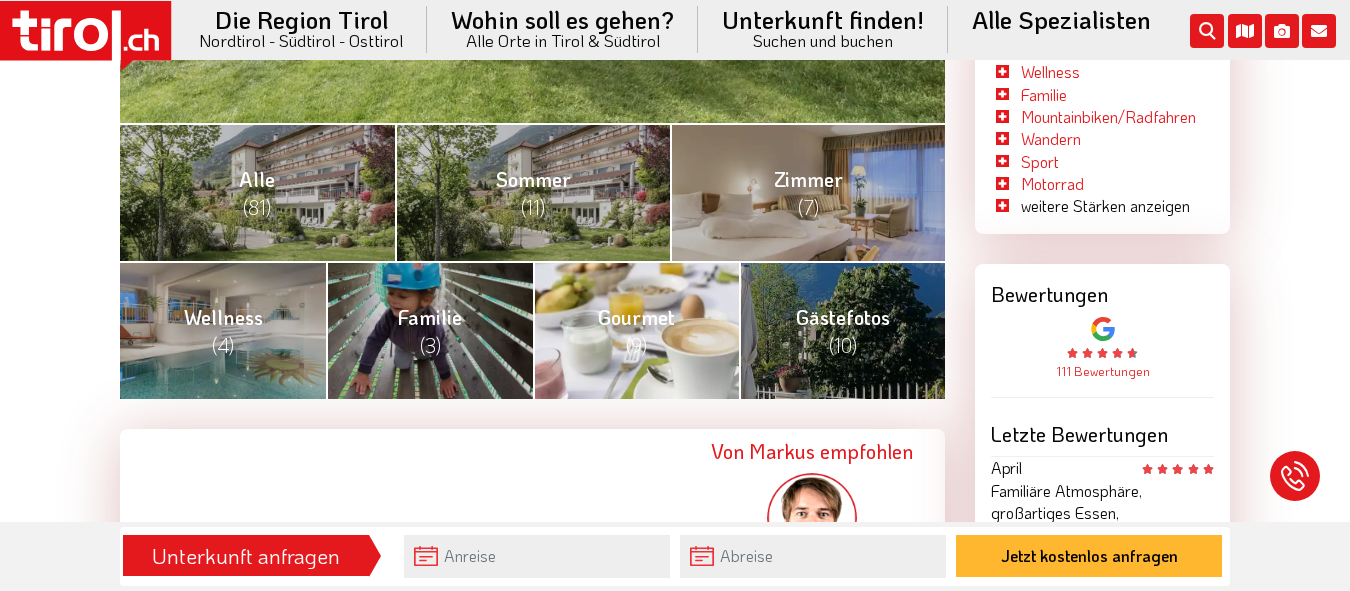 click on "Gourmet   (9)" at bounding box center [636, 330] 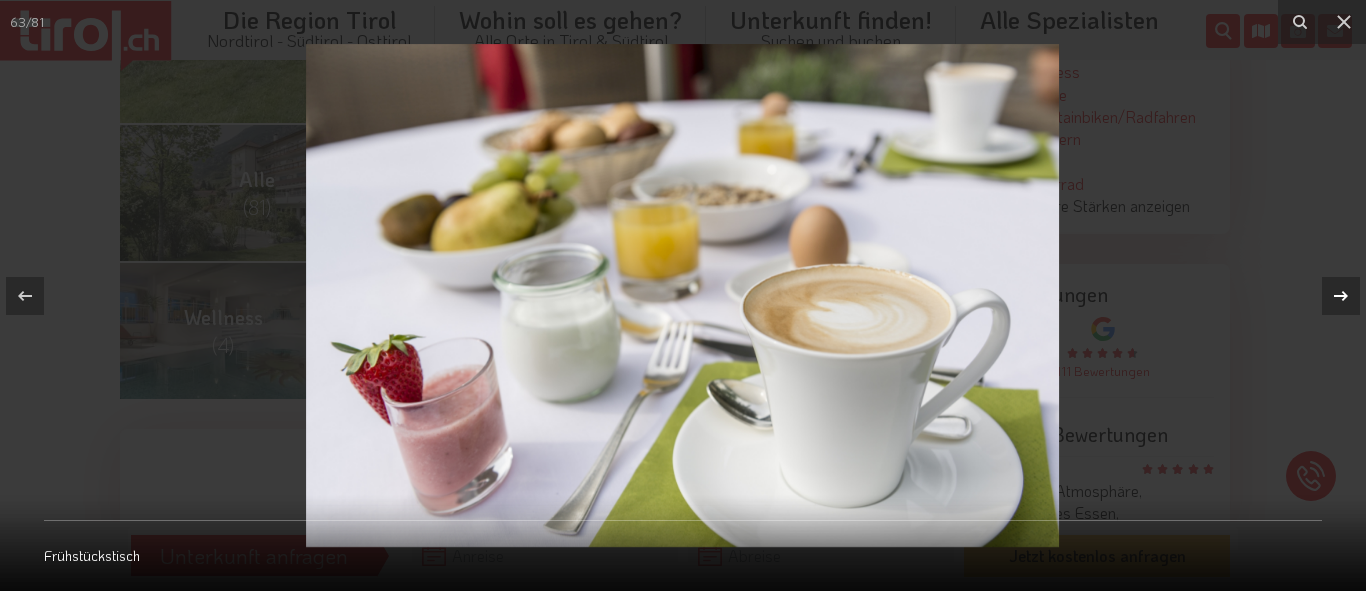 click 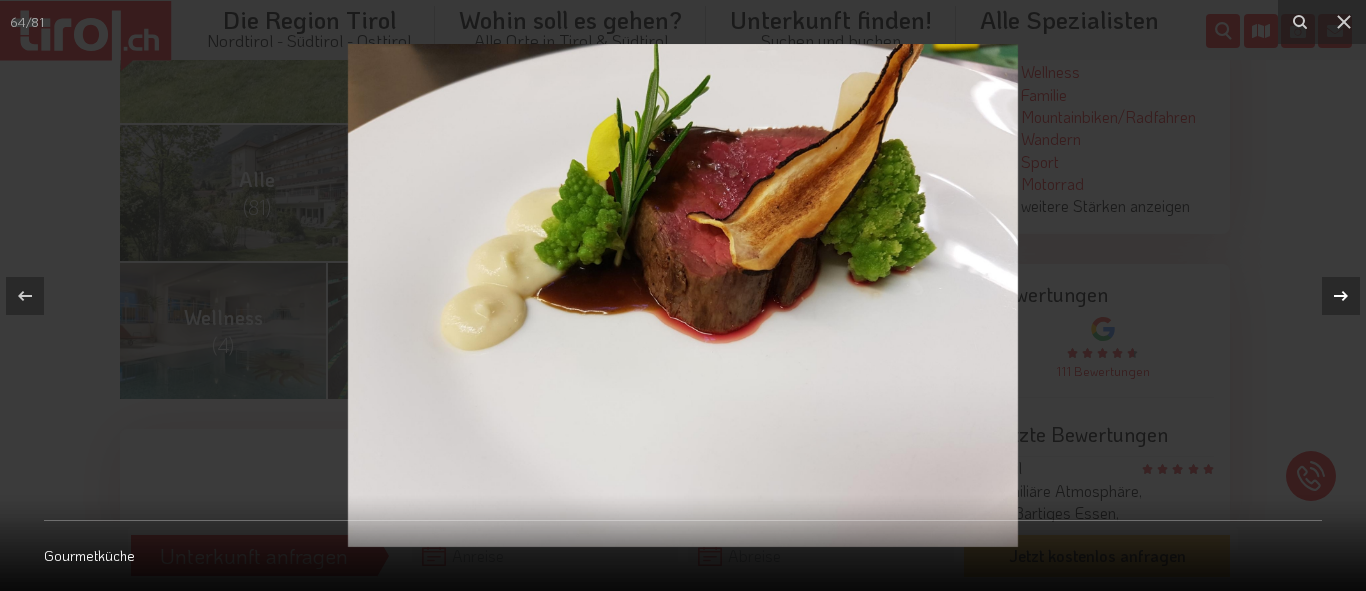 click 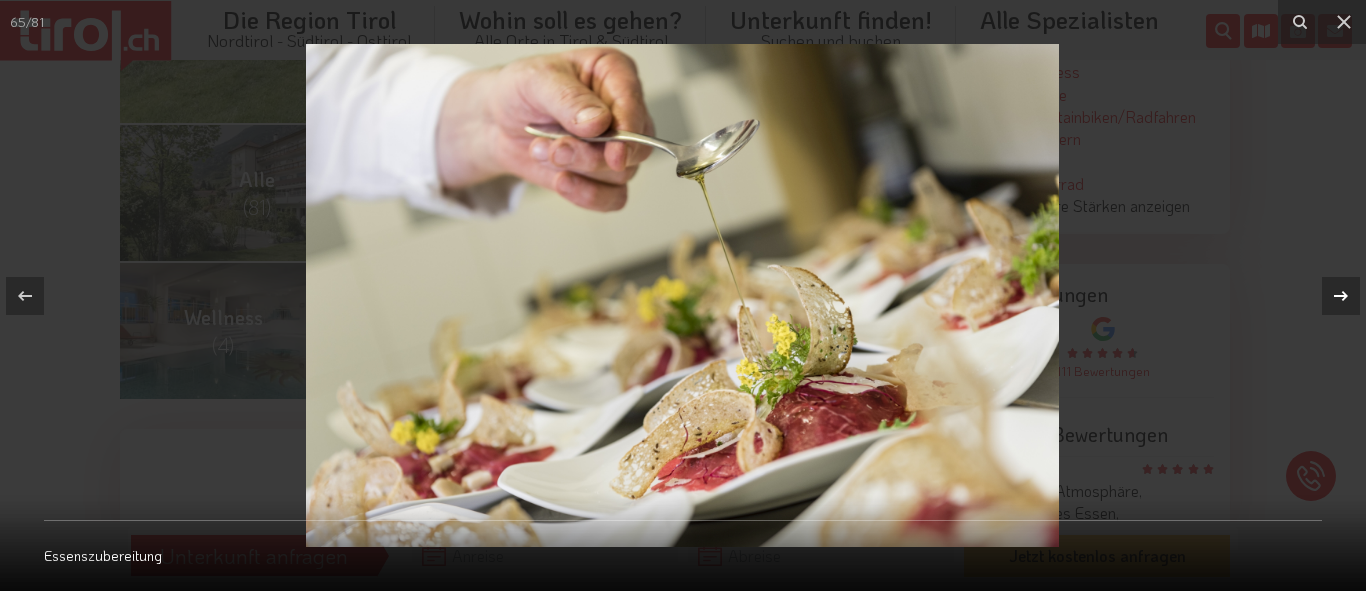 click 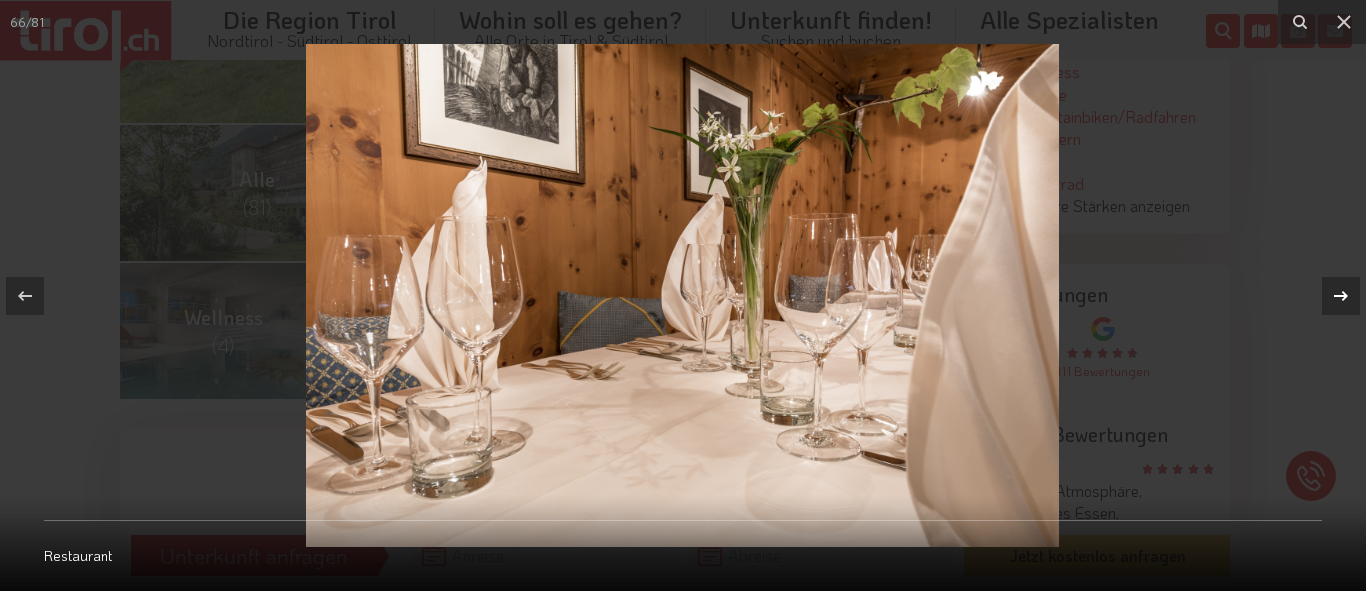 click 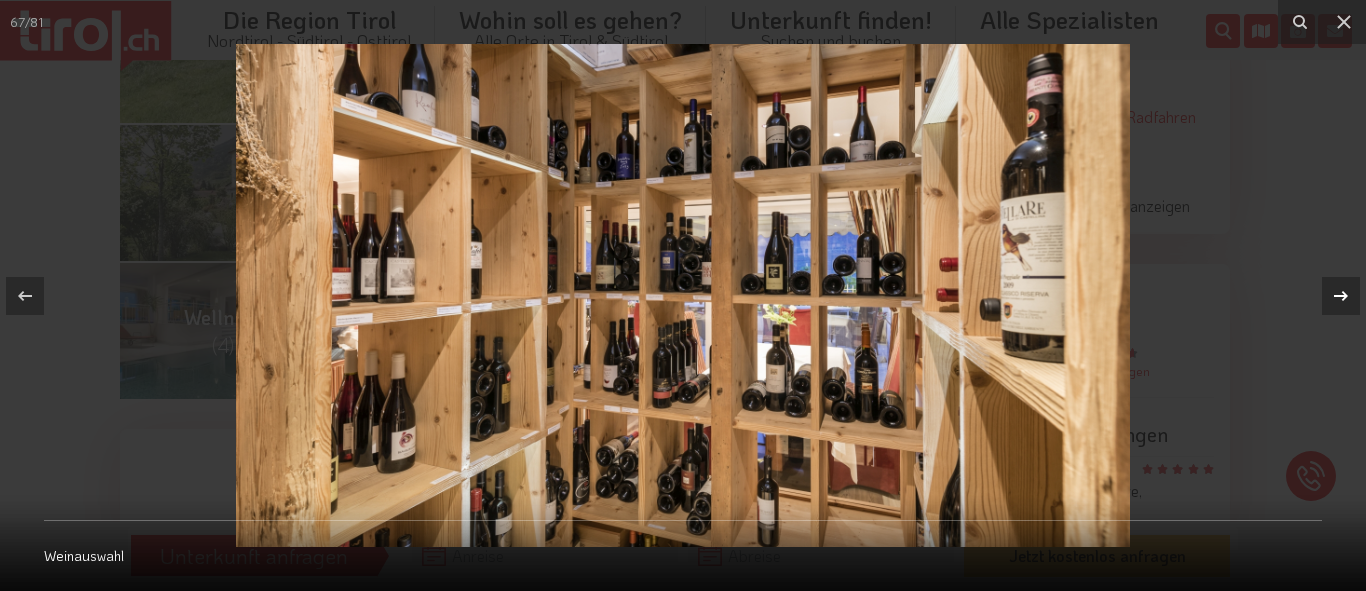 click 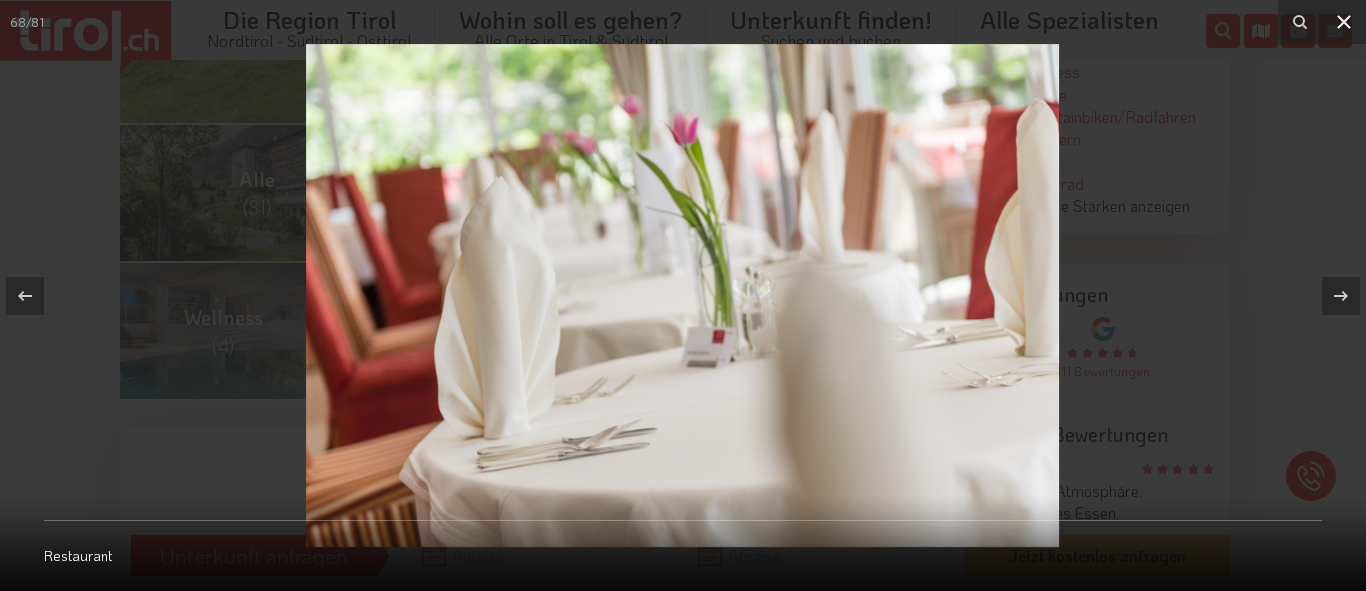 click 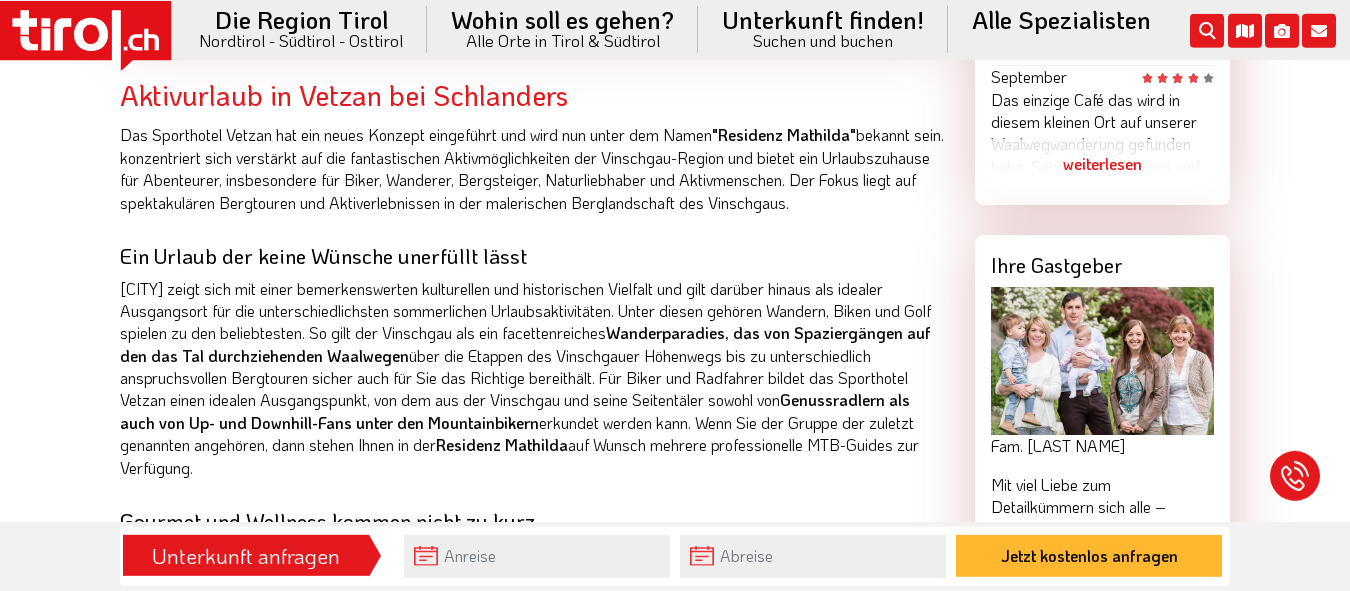 scroll, scrollTop: 1619, scrollLeft: 0, axis: vertical 